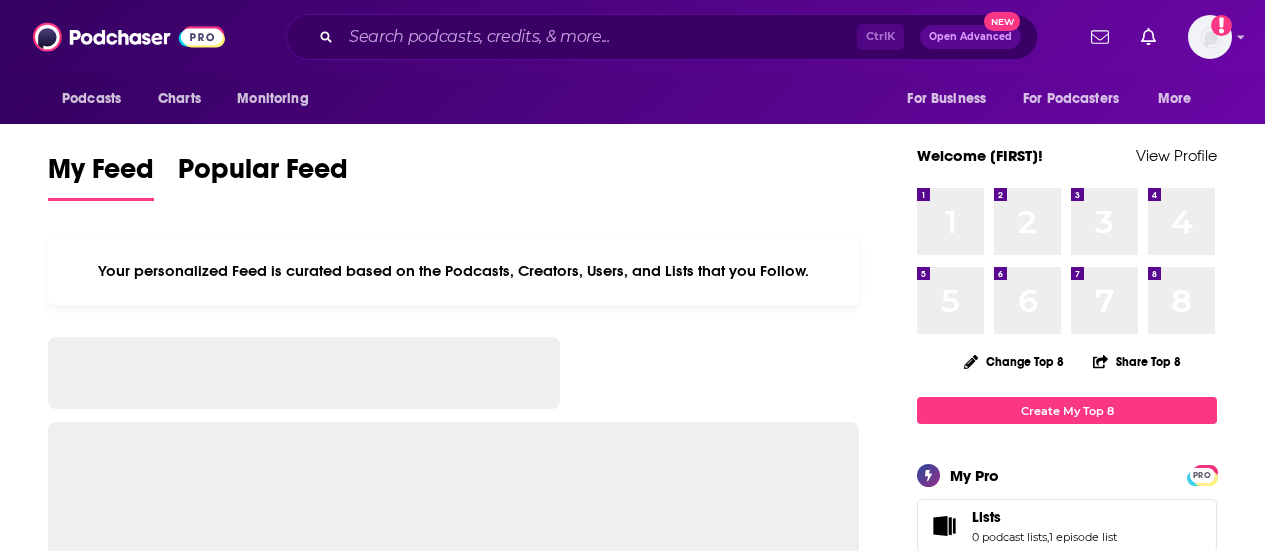 scroll, scrollTop: 0, scrollLeft: 0, axis: both 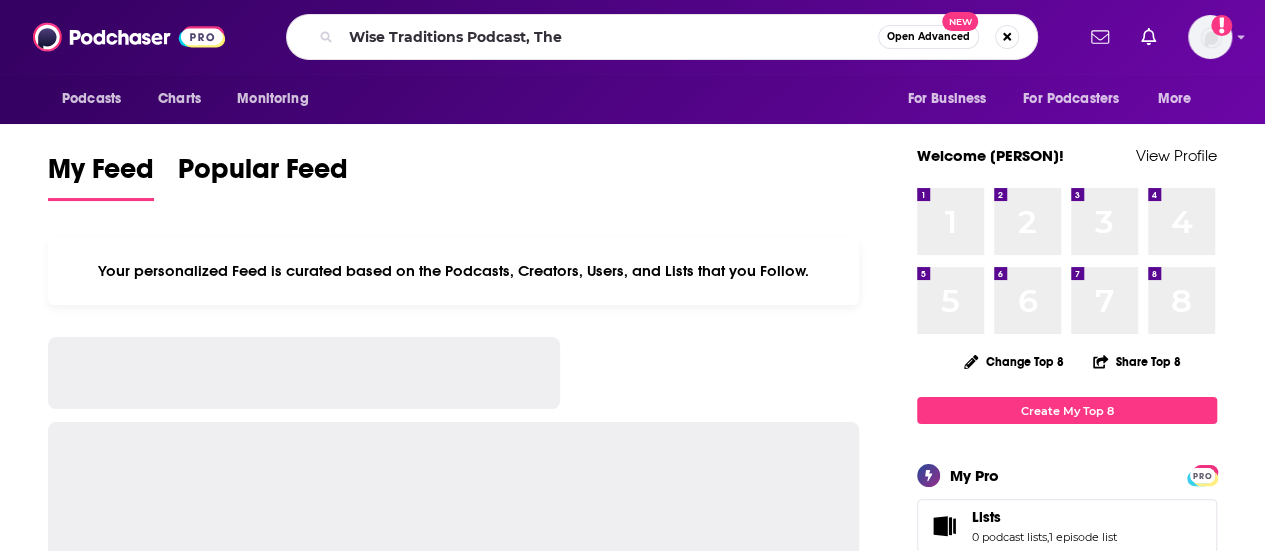 type on "Wise Traditions Podcast, The" 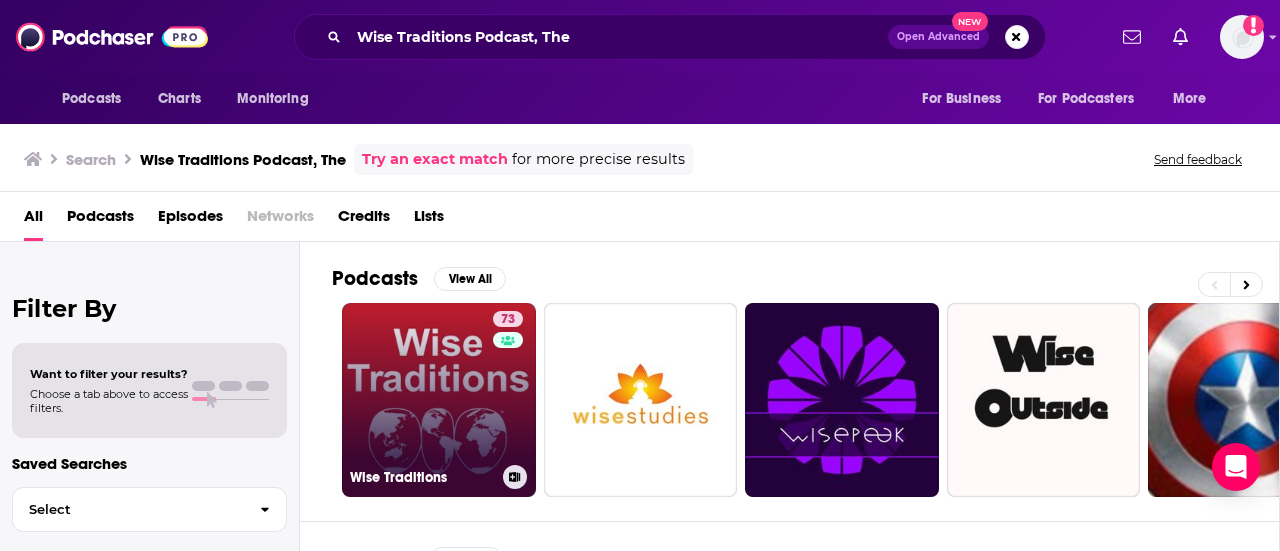 click on "73 Wise Traditions" at bounding box center (439, 400) 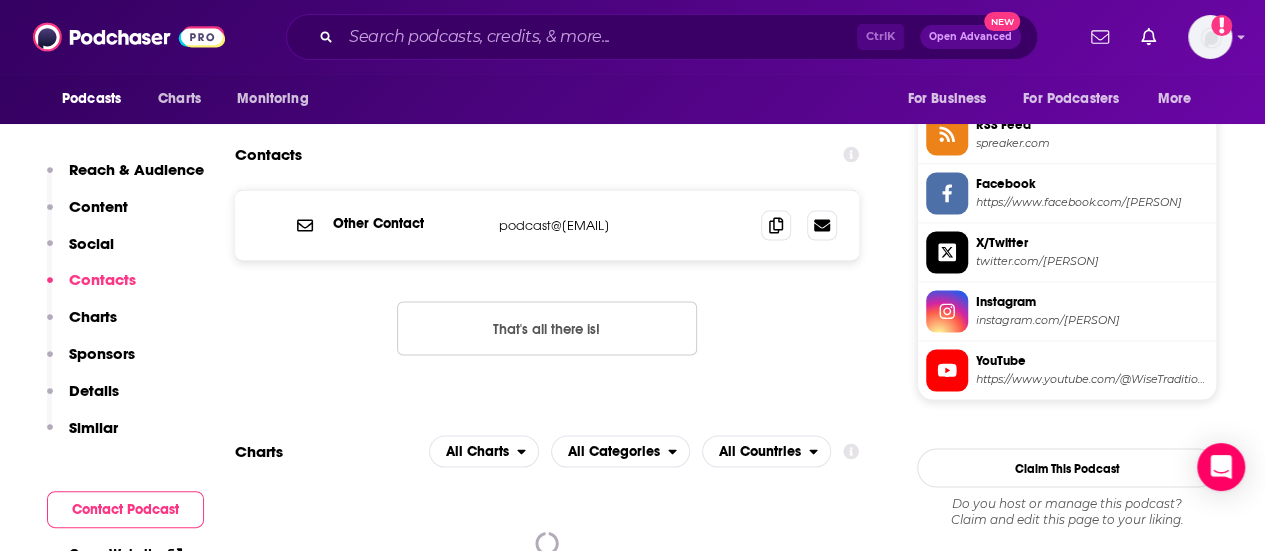 scroll, scrollTop: 1700, scrollLeft: 0, axis: vertical 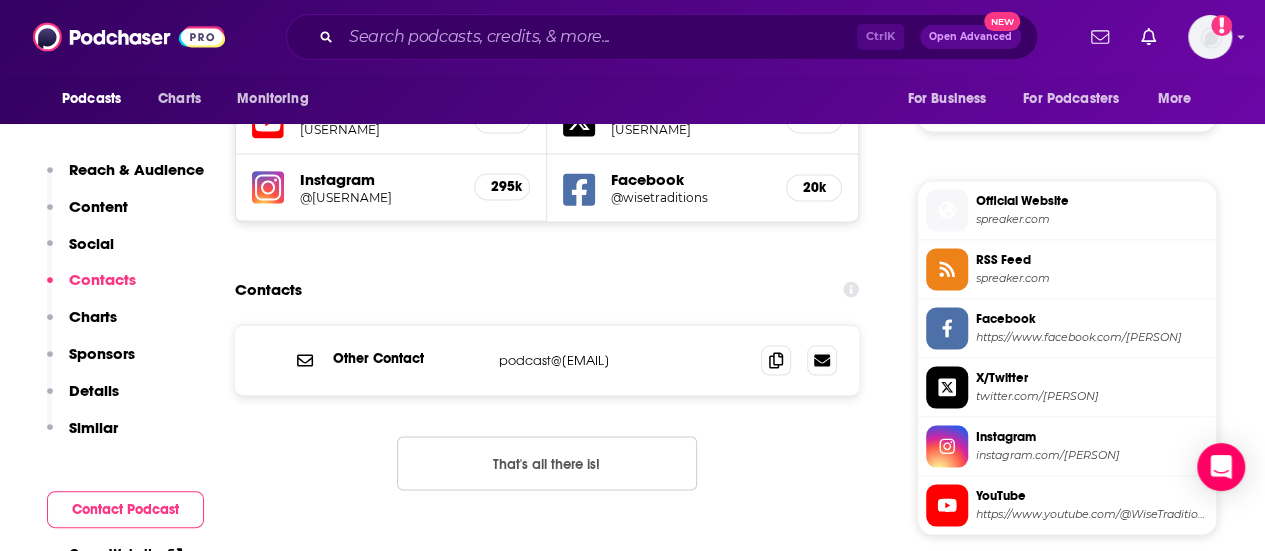 click on "[USERNAME]" at bounding box center [379, 129] 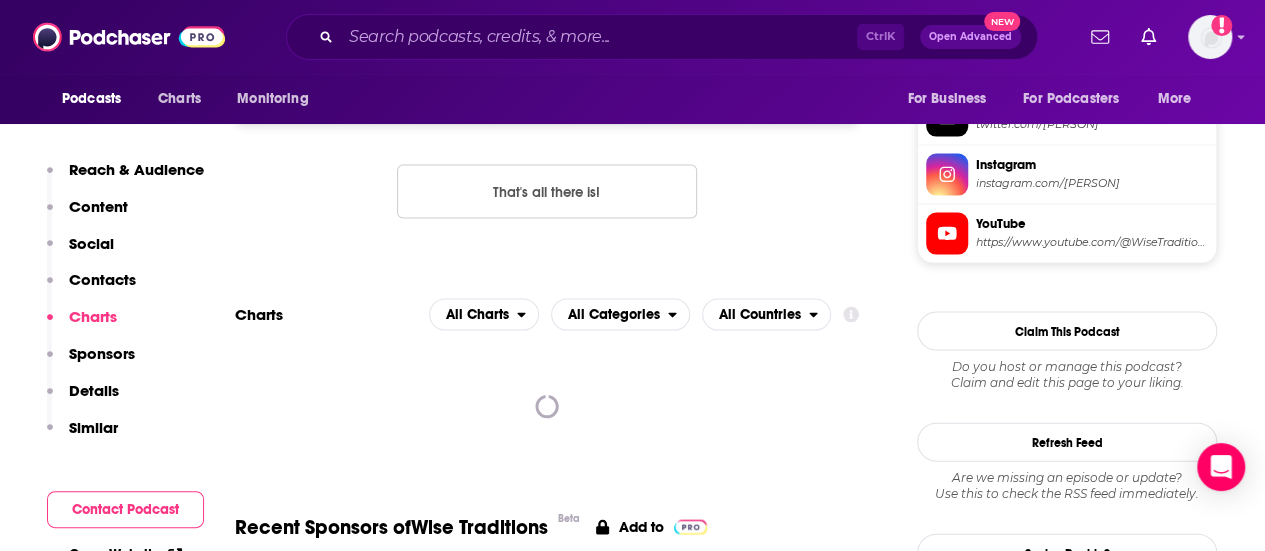 scroll, scrollTop: 1800, scrollLeft: 0, axis: vertical 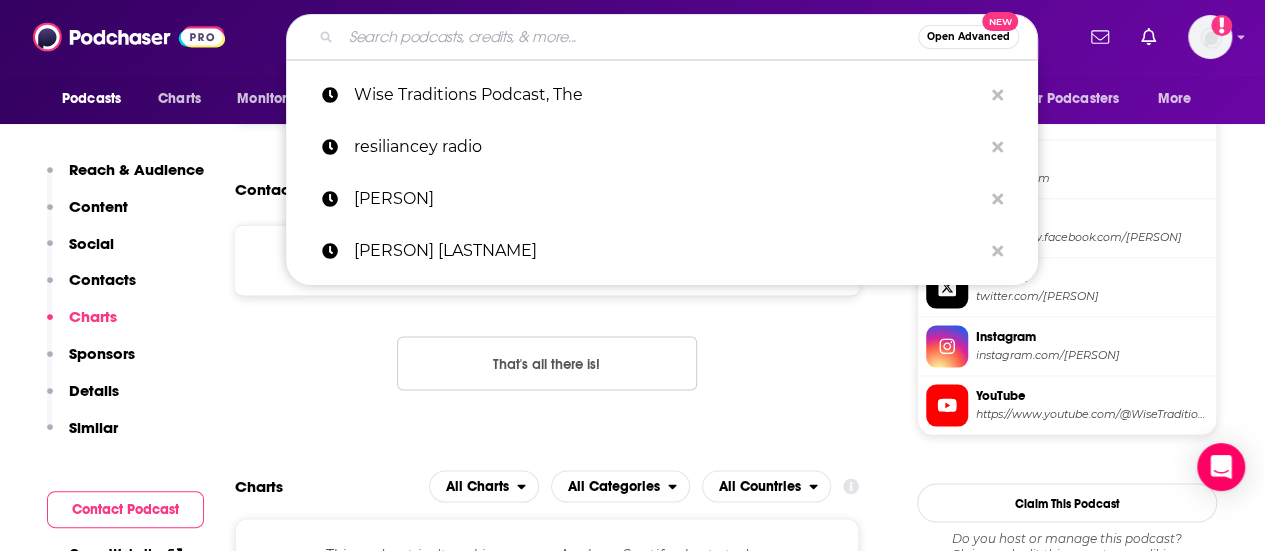 click at bounding box center [629, 37] 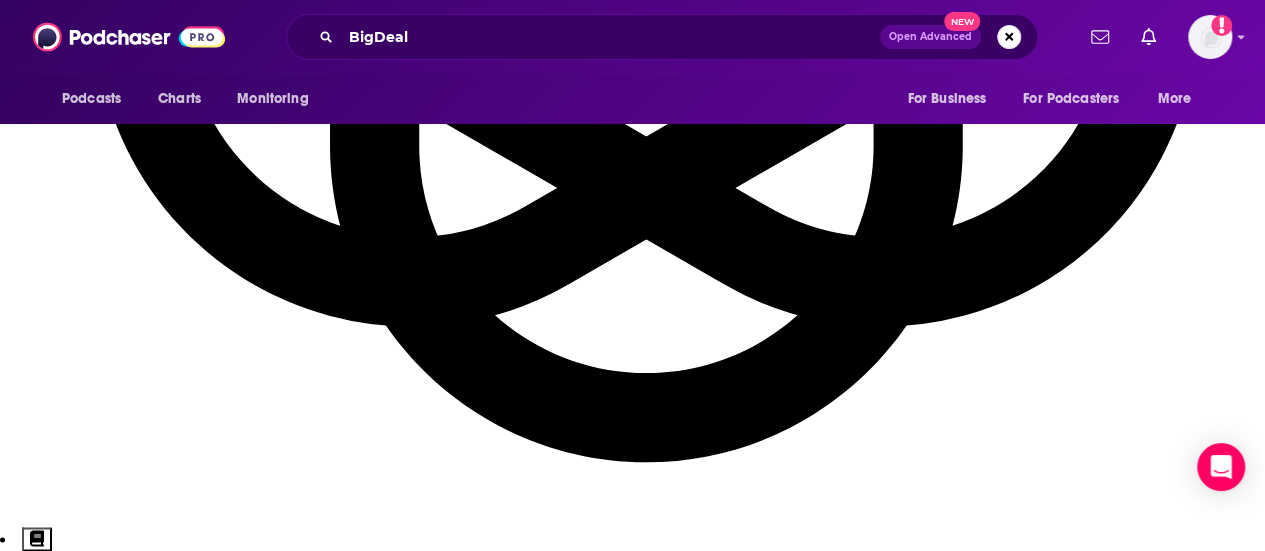 scroll, scrollTop: 0, scrollLeft: 0, axis: both 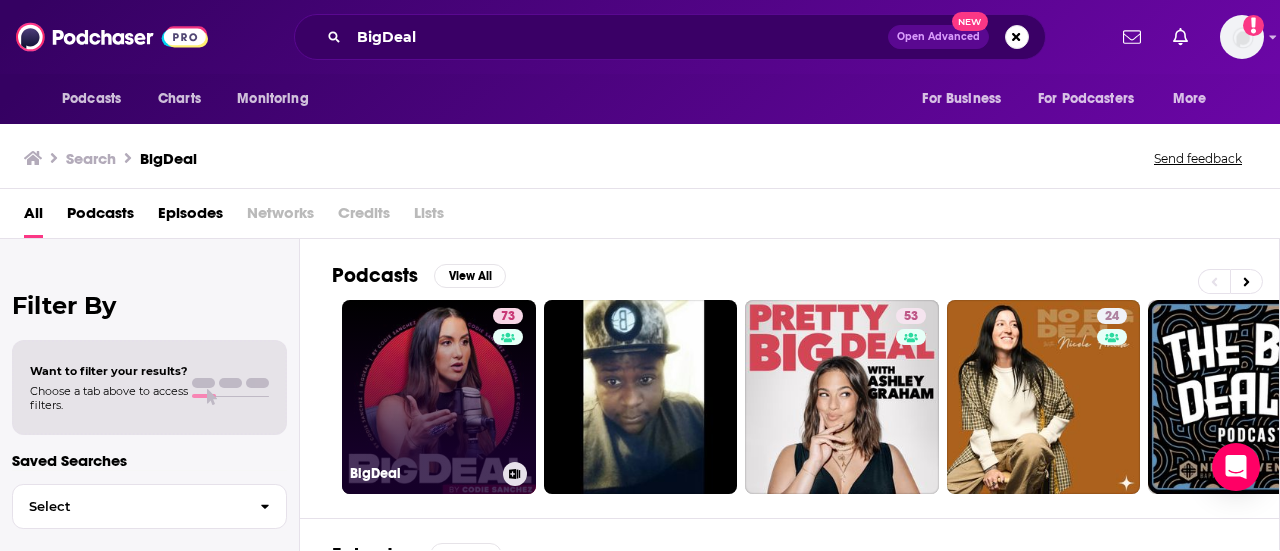 click on "73 BigDeal" at bounding box center (439, 397) 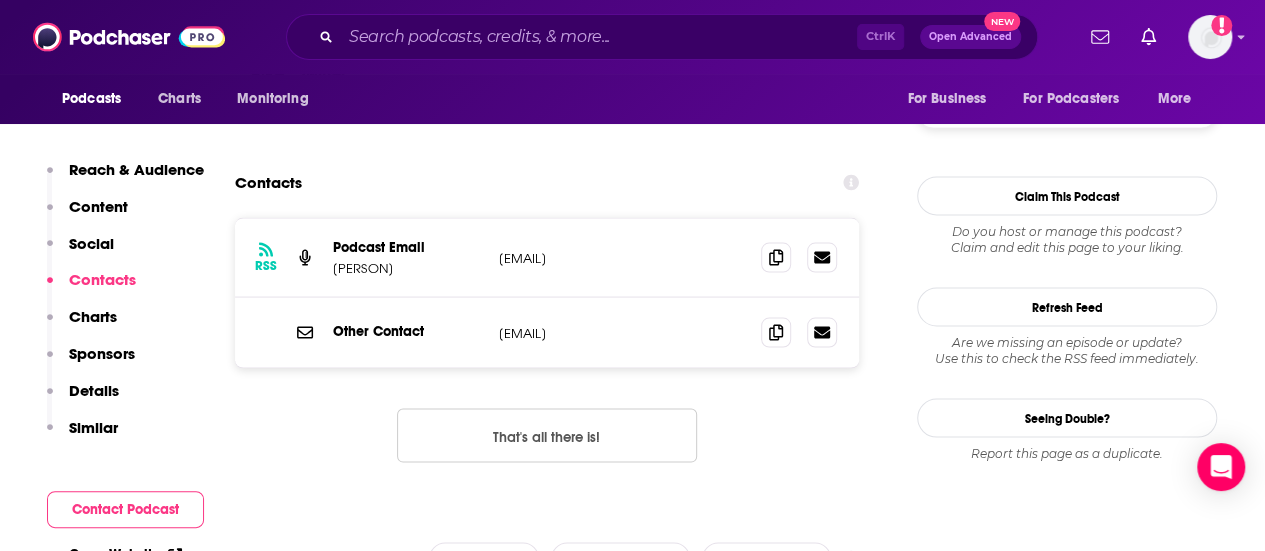 scroll, scrollTop: 1700, scrollLeft: 0, axis: vertical 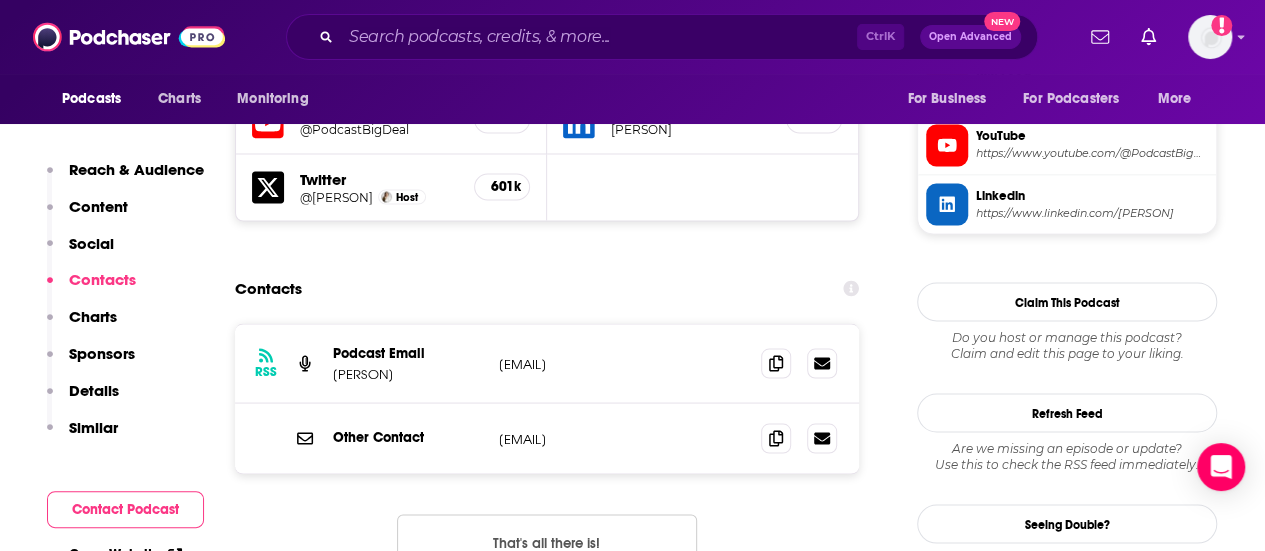 click on "[PERSON]" at bounding box center (408, 373) 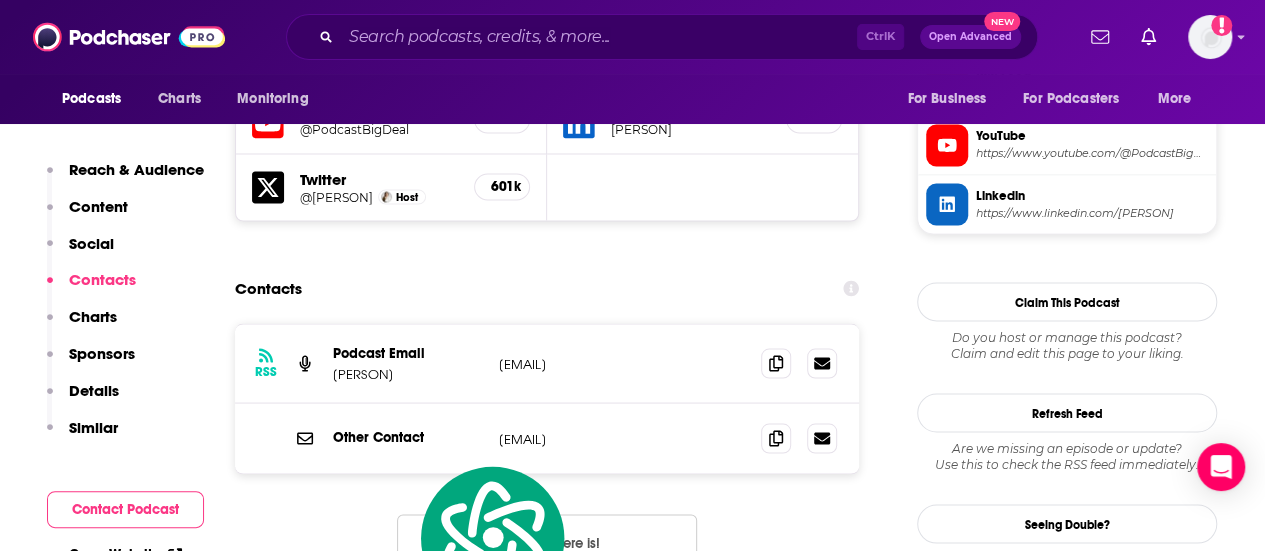copy on "[LAST]" 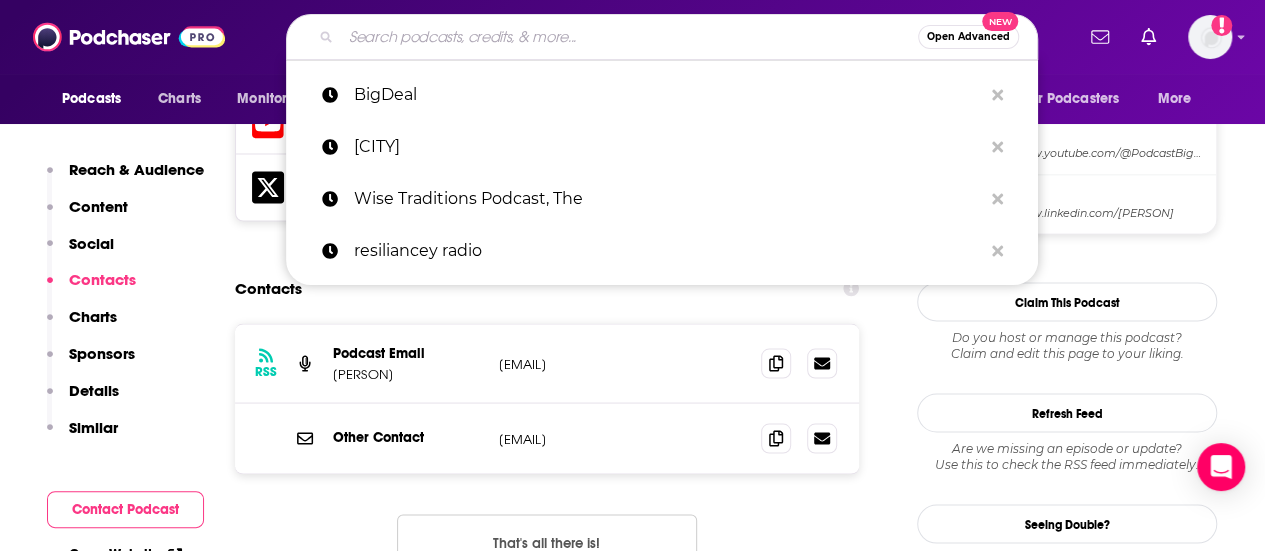 click at bounding box center (629, 37) 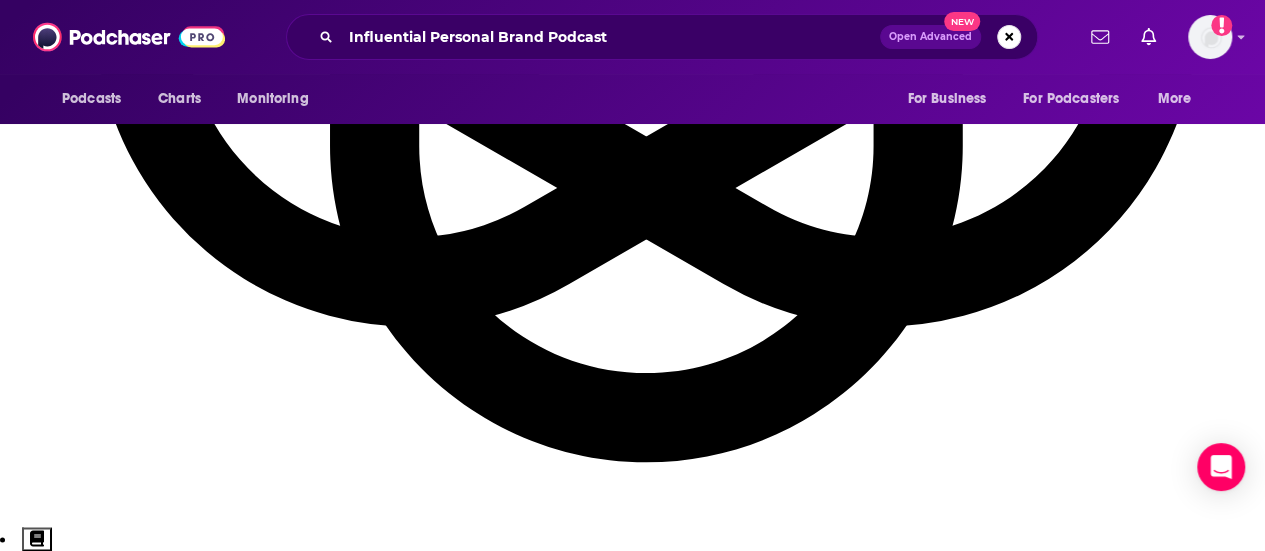 scroll, scrollTop: 0, scrollLeft: 0, axis: both 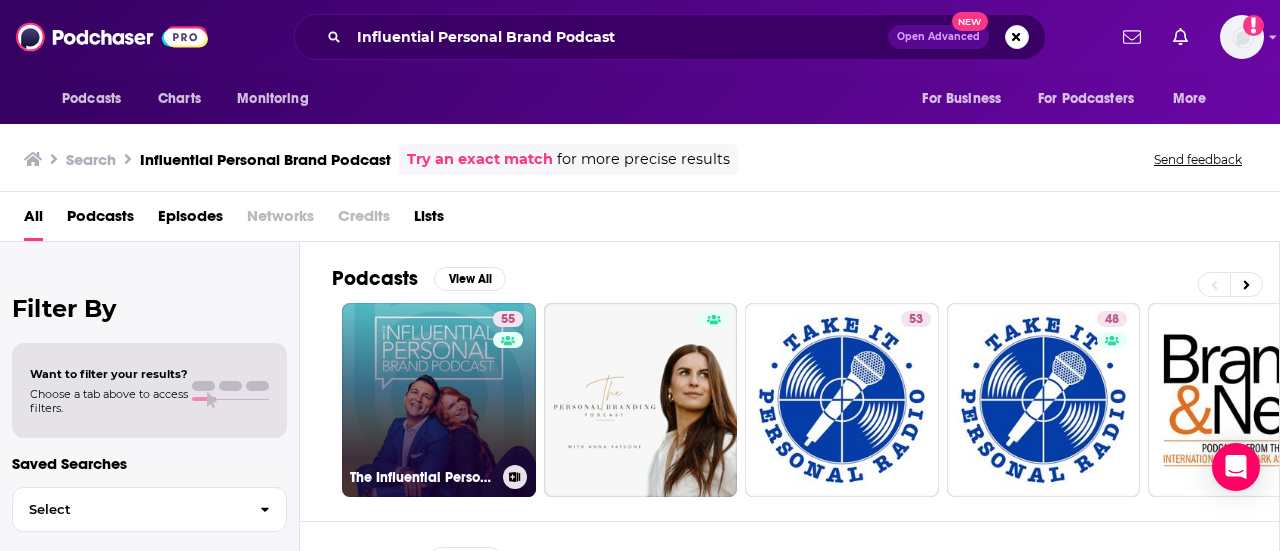 click on "55 The Influential Personal Brand Podcast" at bounding box center (439, 400) 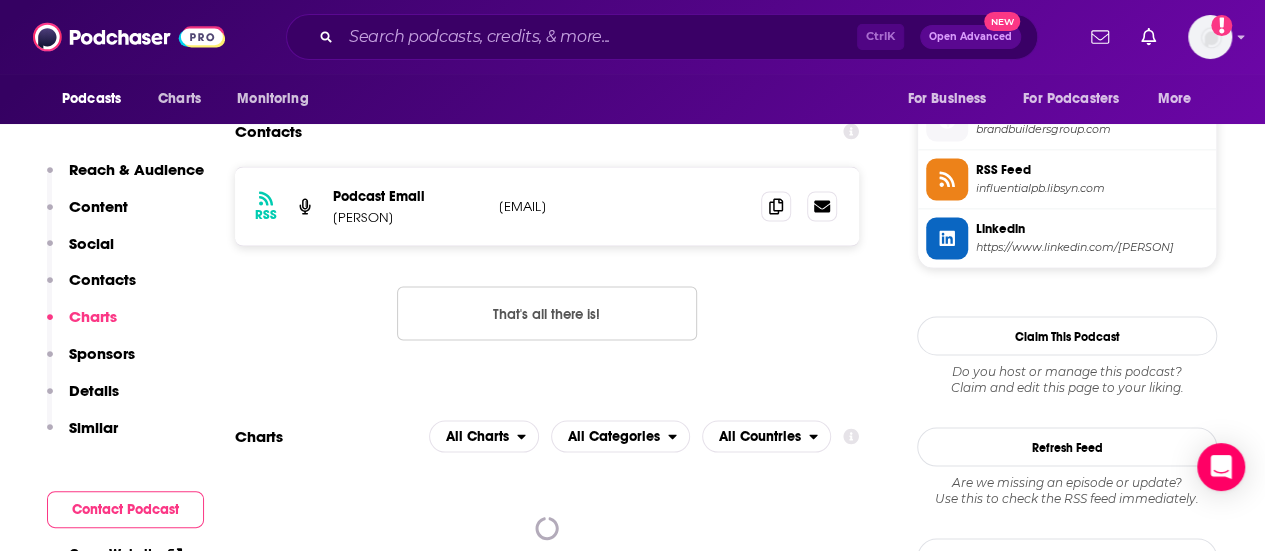 scroll, scrollTop: 1700, scrollLeft: 0, axis: vertical 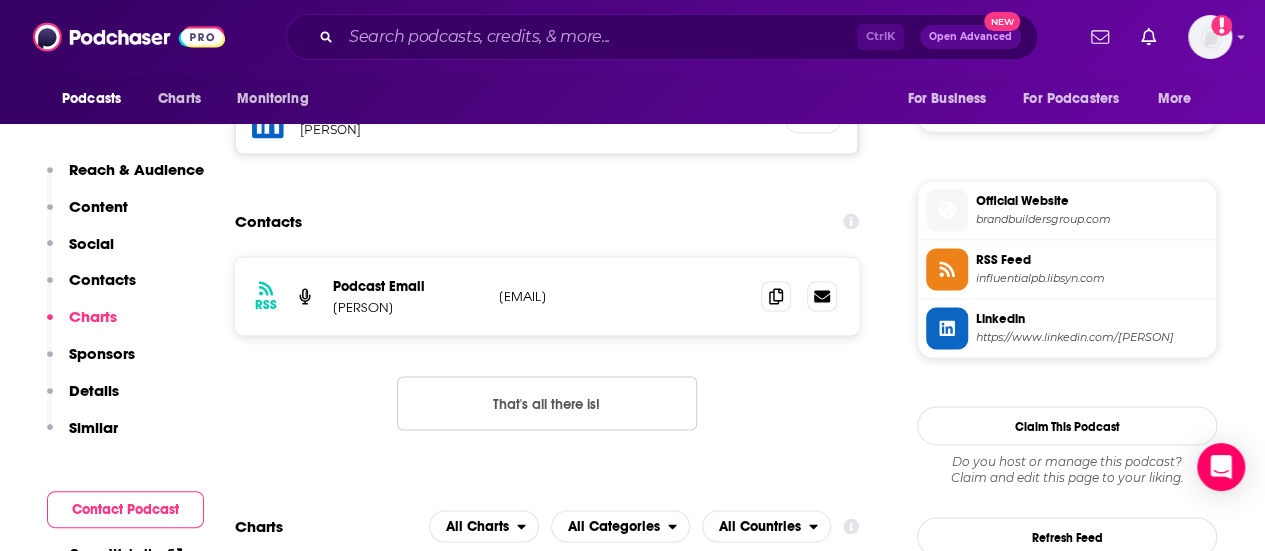 click on "[PERSON]" at bounding box center [408, 306] 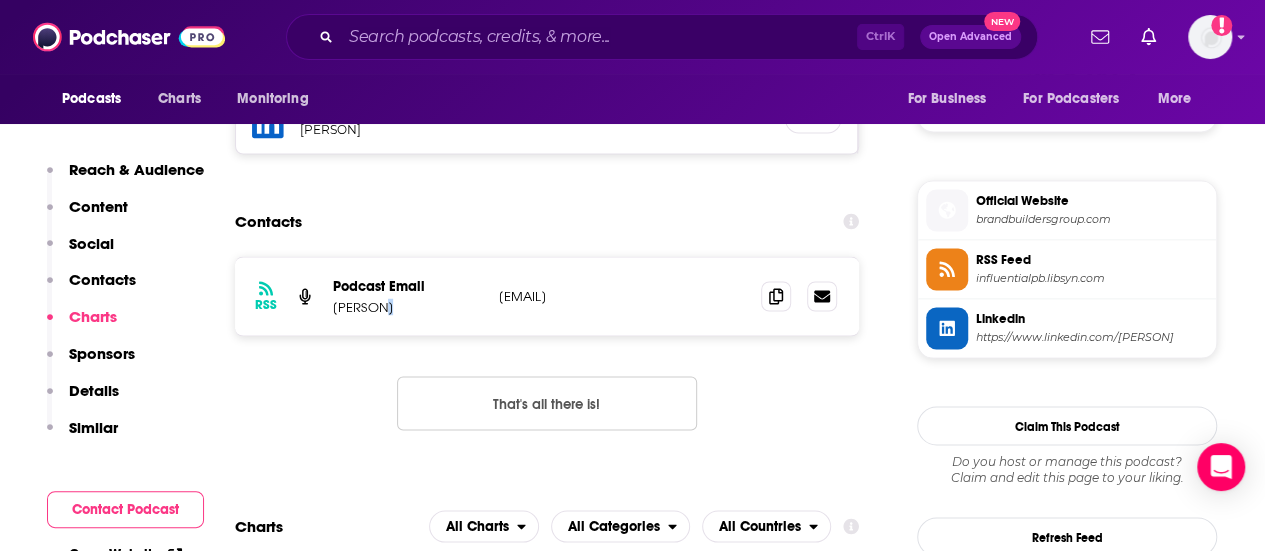click on "[PERSON]" at bounding box center [408, 306] 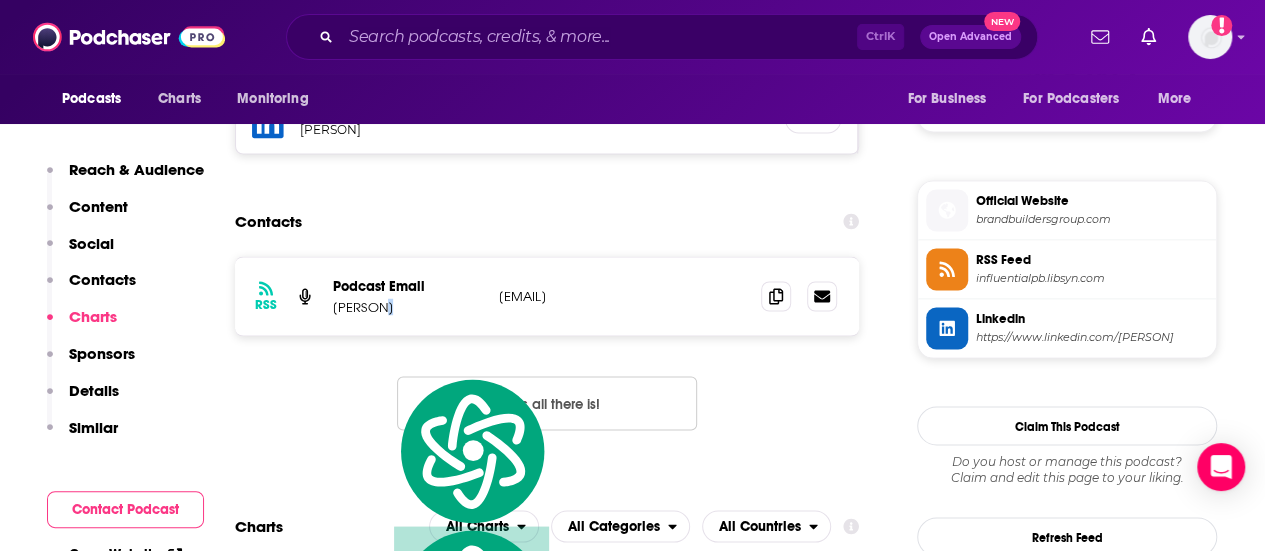 click on "[PERSON]" at bounding box center (408, 306) 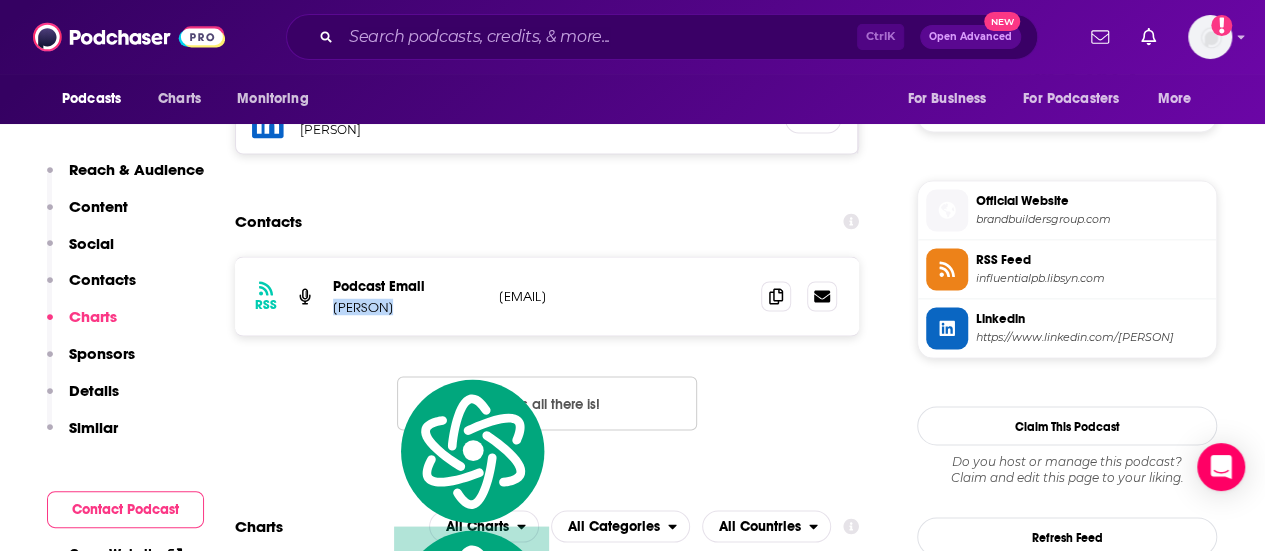 click on "[PERSON]" at bounding box center (408, 306) 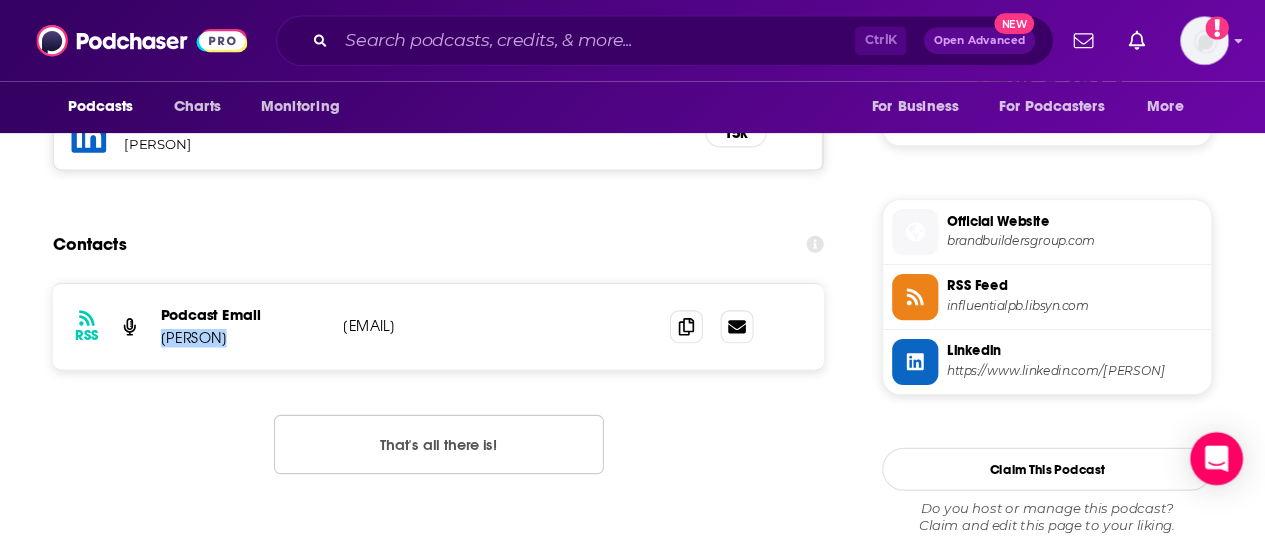 scroll, scrollTop: 1700, scrollLeft: 0, axis: vertical 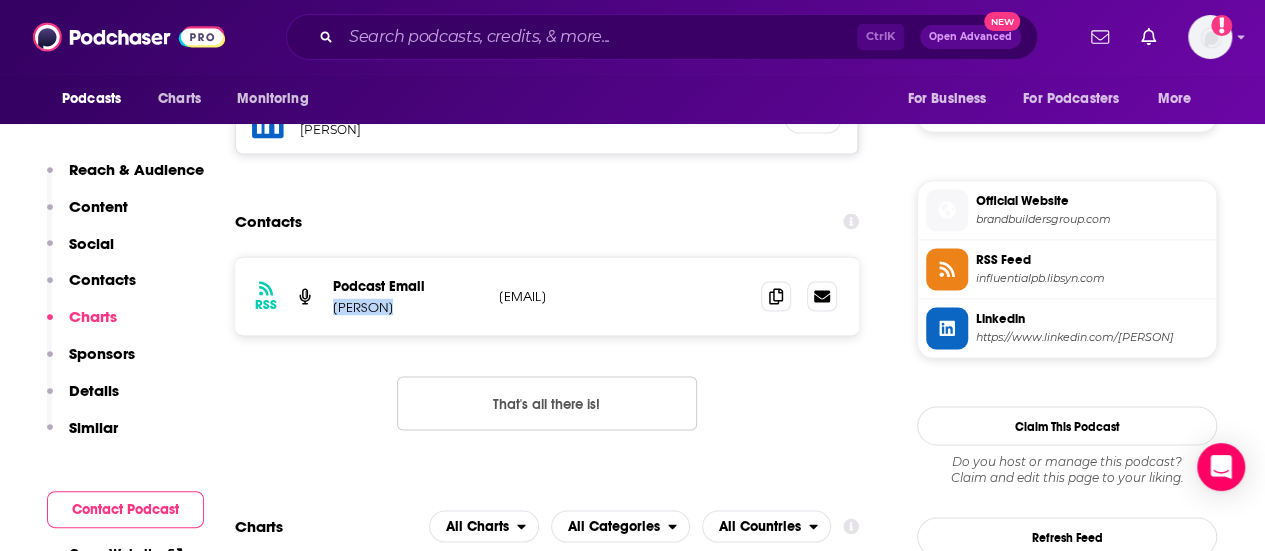 click on "Linkedin" at bounding box center [1092, 318] 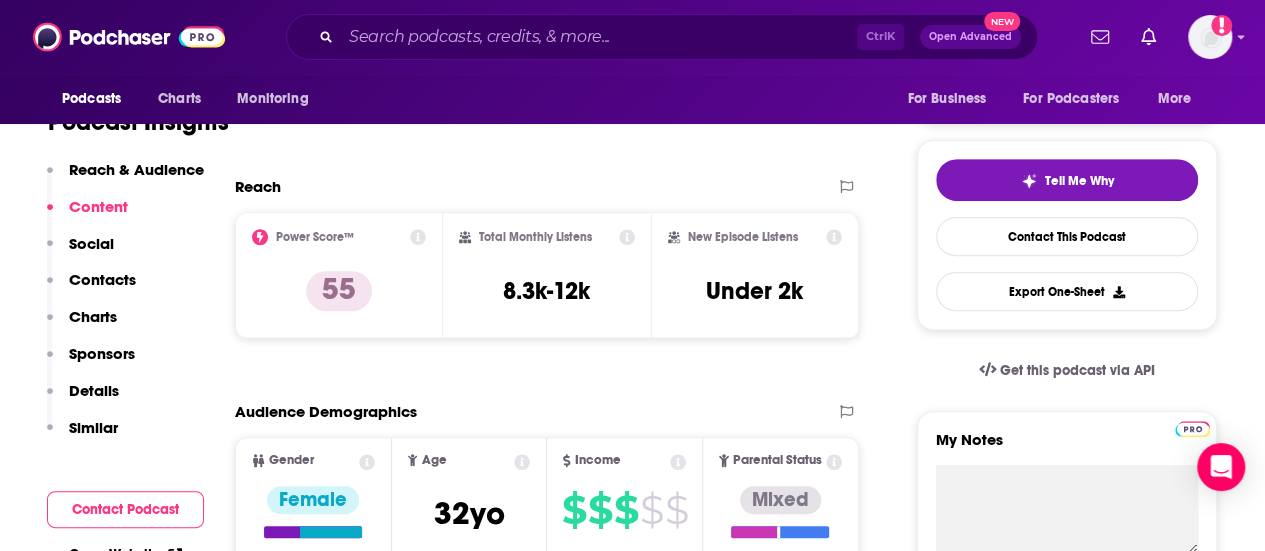 scroll, scrollTop: 0, scrollLeft: 0, axis: both 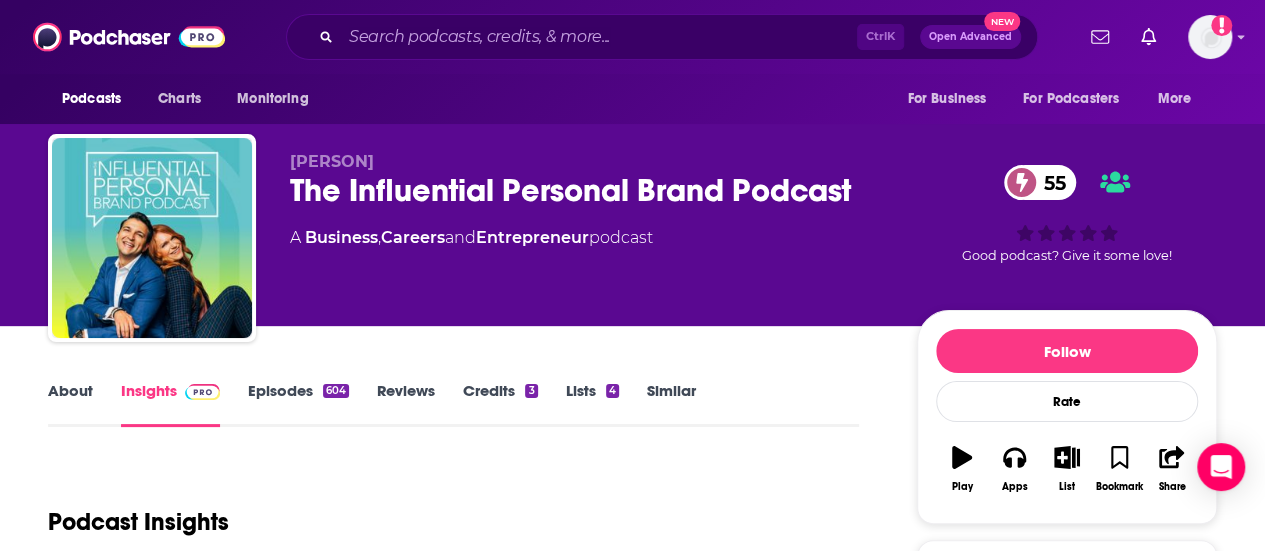 click on "The Influential Personal Brand Podcast 55" at bounding box center (587, 190) 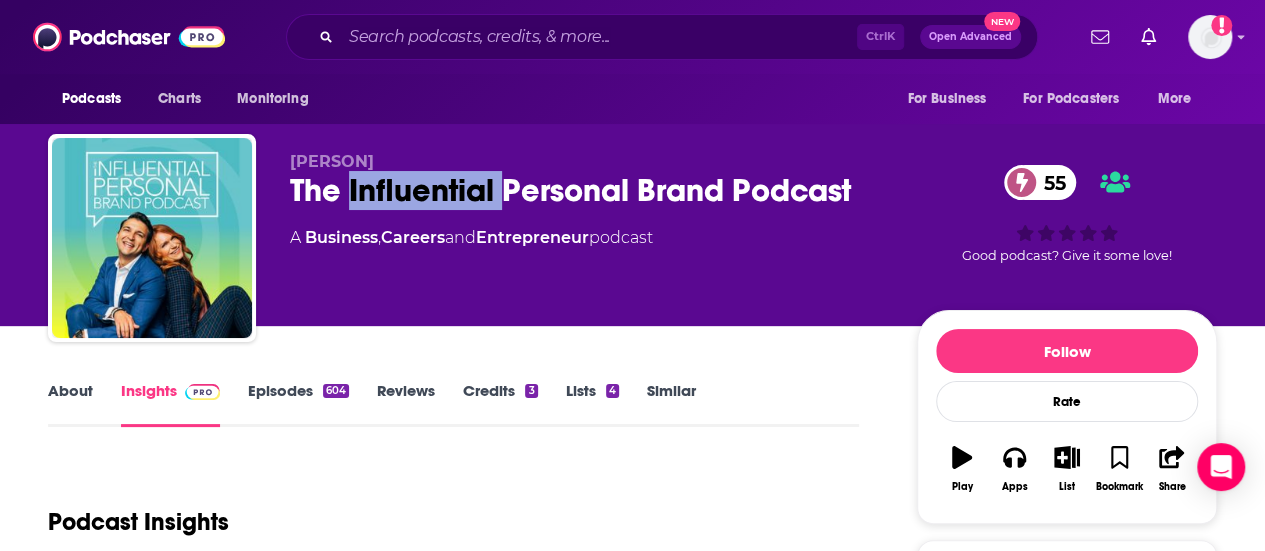 click on "The Influential Personal Brand Podcast 55" at bounding box center [587, 190] 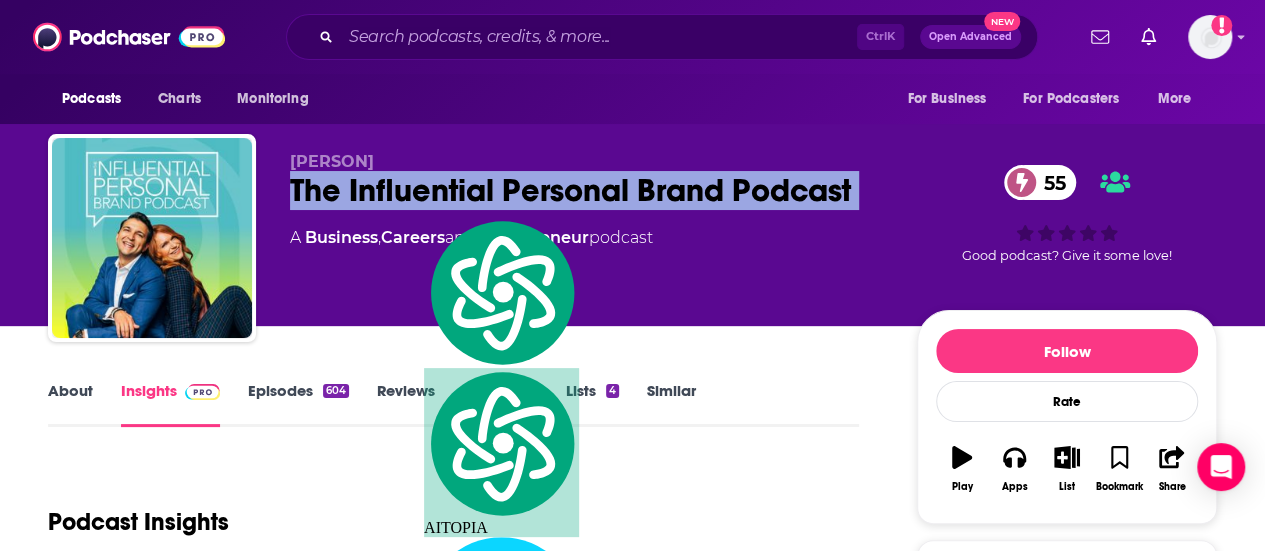 click on "The Influential Personal Brand Podcast 55" at bounding box center (587, 190) 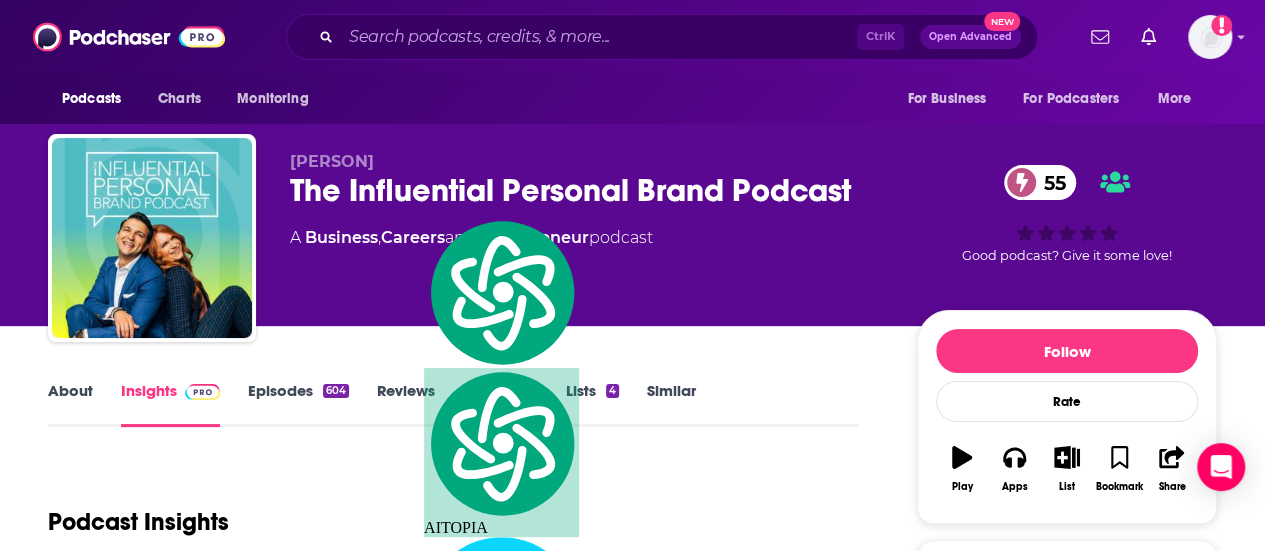 click on "Ctrl  K Open Advanced New" at bounding box center (662, 37) 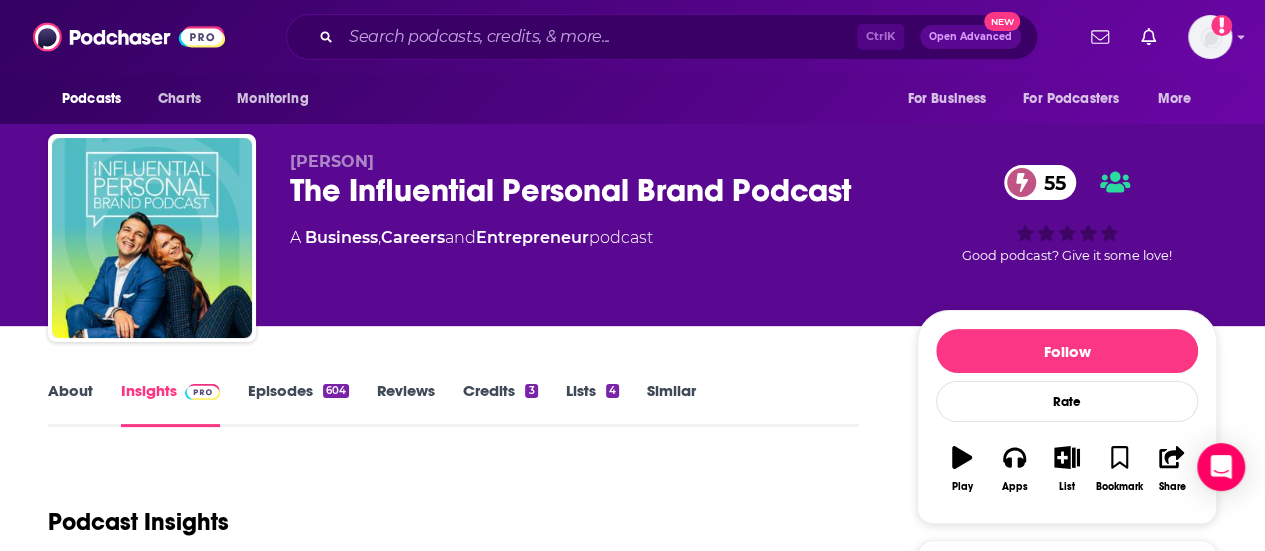click on "Ctrl  K Open Advanced New" at bounding box center (662, 37) 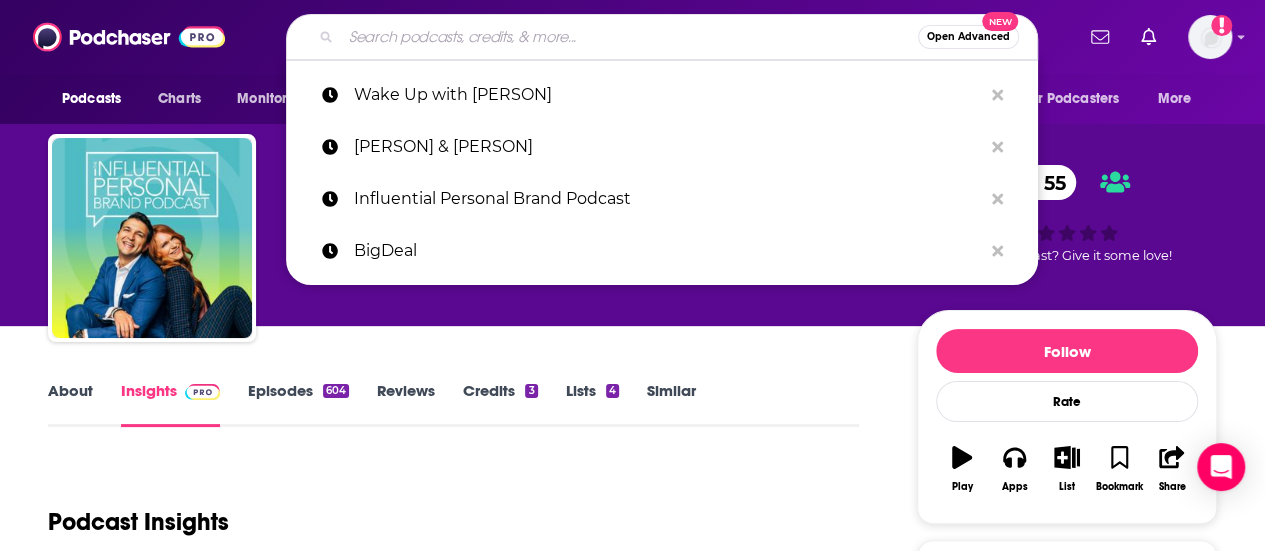 click at bounding box center [629, 37] 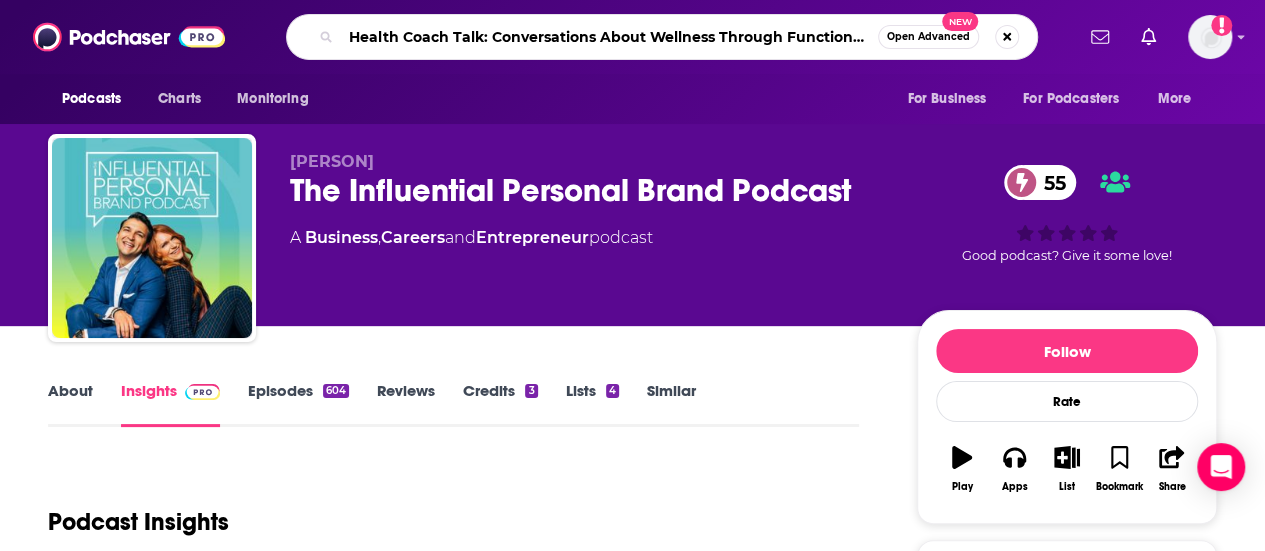 scroll, scrollTop: 0, scrollLeft: 136, axis: horizontal 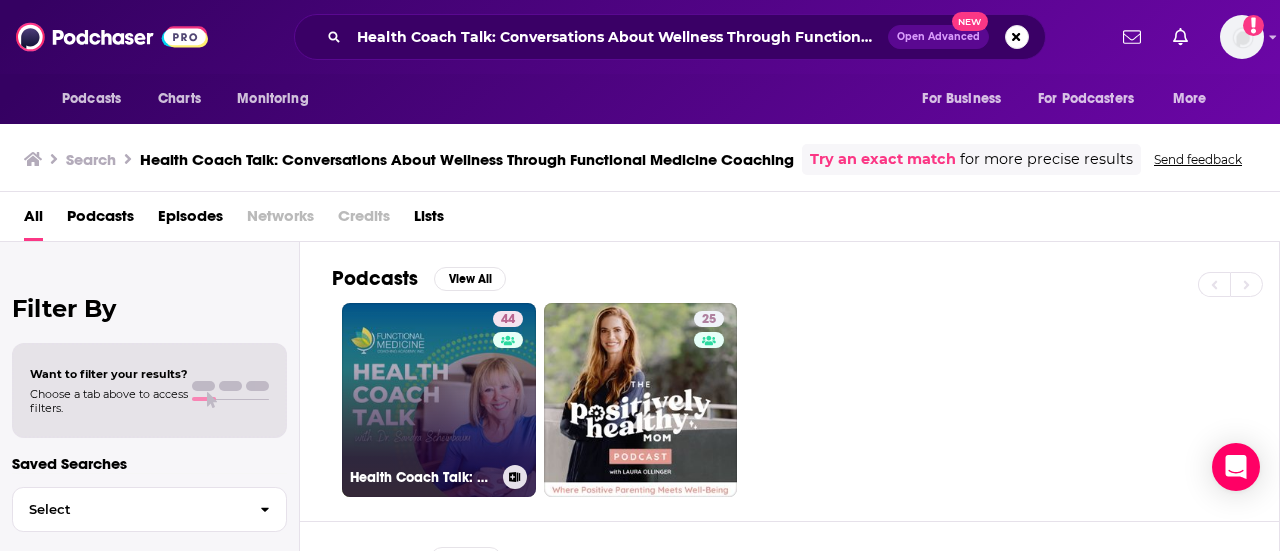 click on "44 Health Coach Talk: Conversations About Wellness Through Functional Medicine Coaching" at bounding box center (439, 400) 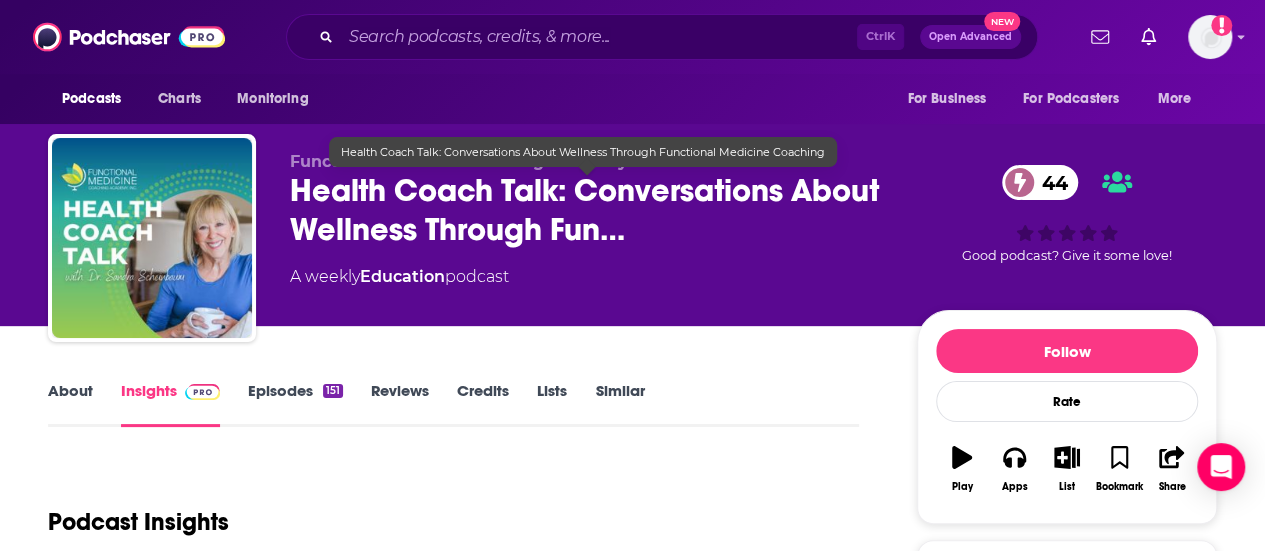 click on "Health Coach Talk: Conversations About Wellness Through Fun…" at bounding box center (587, 210) 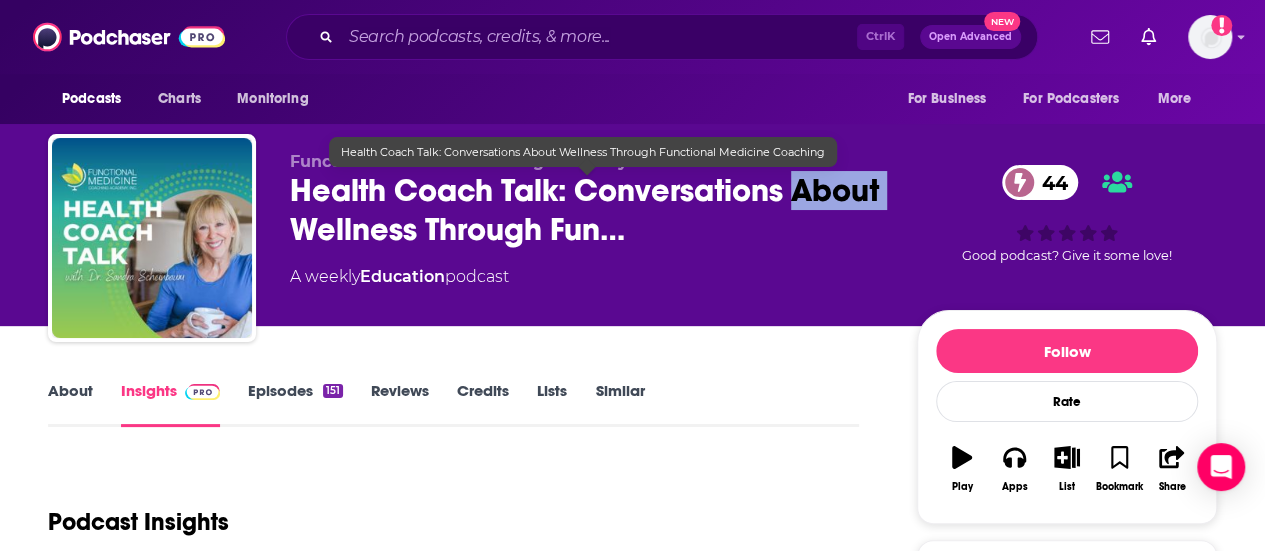 click on "Health Coach Talk: Conversations About Wellness Through Fun…" at bounding box center (587, 210) 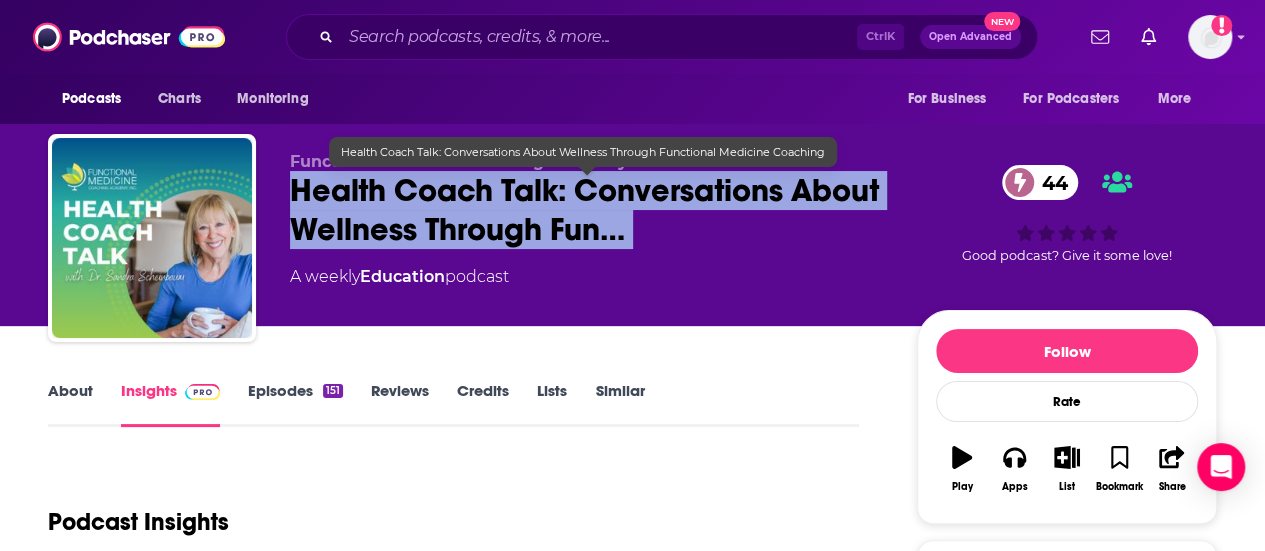 click on "Health Coach Talk: Conversations About Wellness Through Fun…" at bounding box center [587, 210] 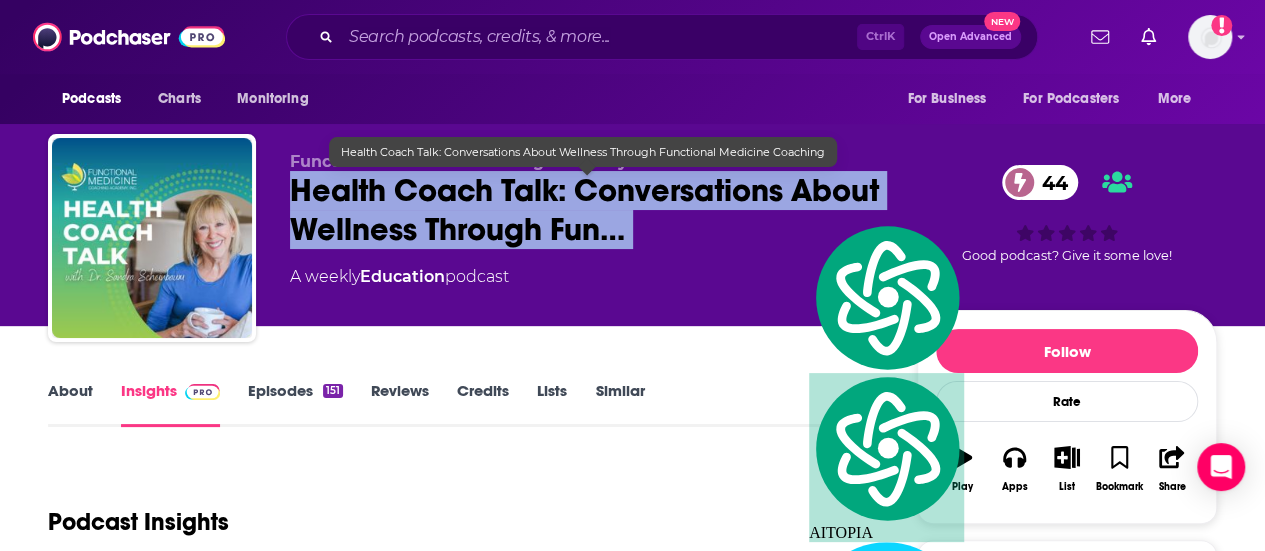 click on "Health Coach Talk: Conversations About Wellness Through Fun…" at bounding box center [587, 210] 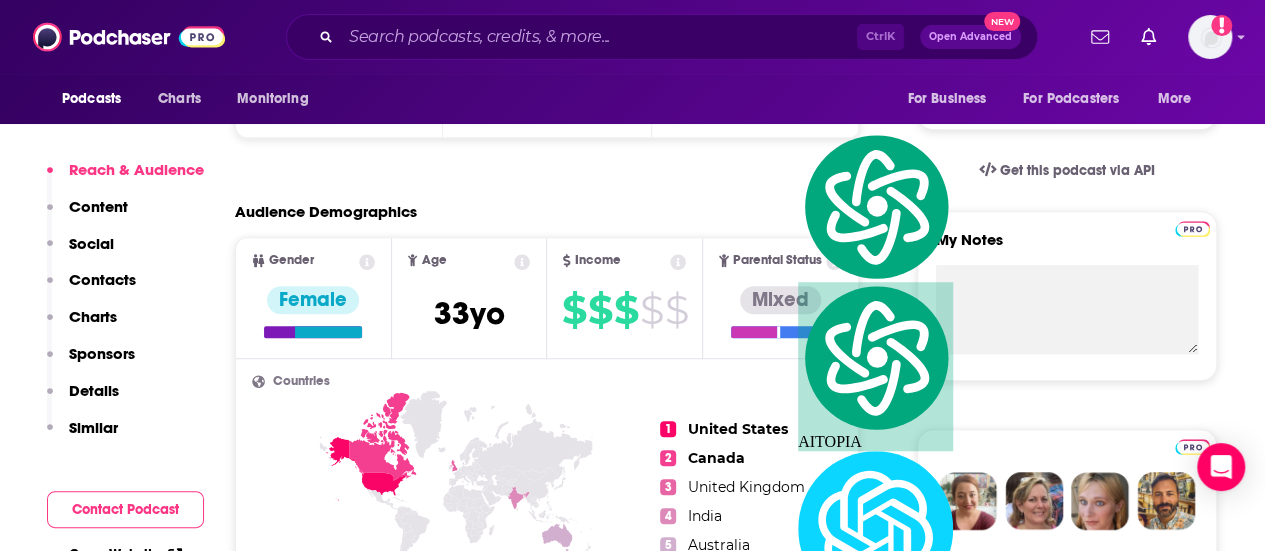 click on "Parental Status Mixed" at bounding box center (780, 297) 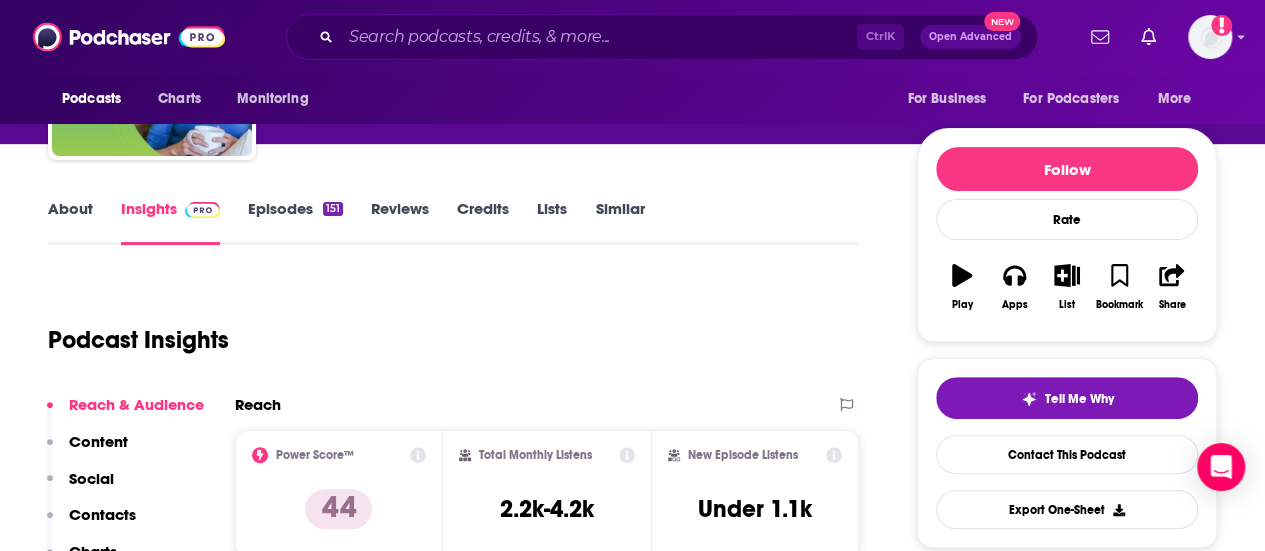 scroll, scrollTop: 0, scrollLeft: 0, axis: both 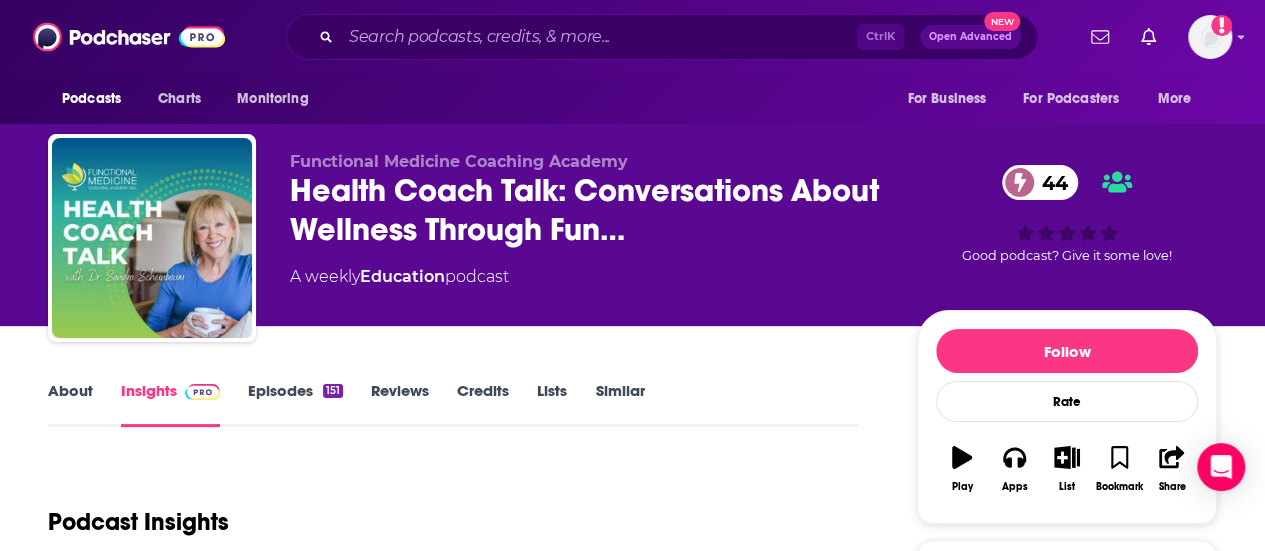 click on "About Insights Episodes 151 Reviews Credits Lists Similar" at bounding box center (453, 402) 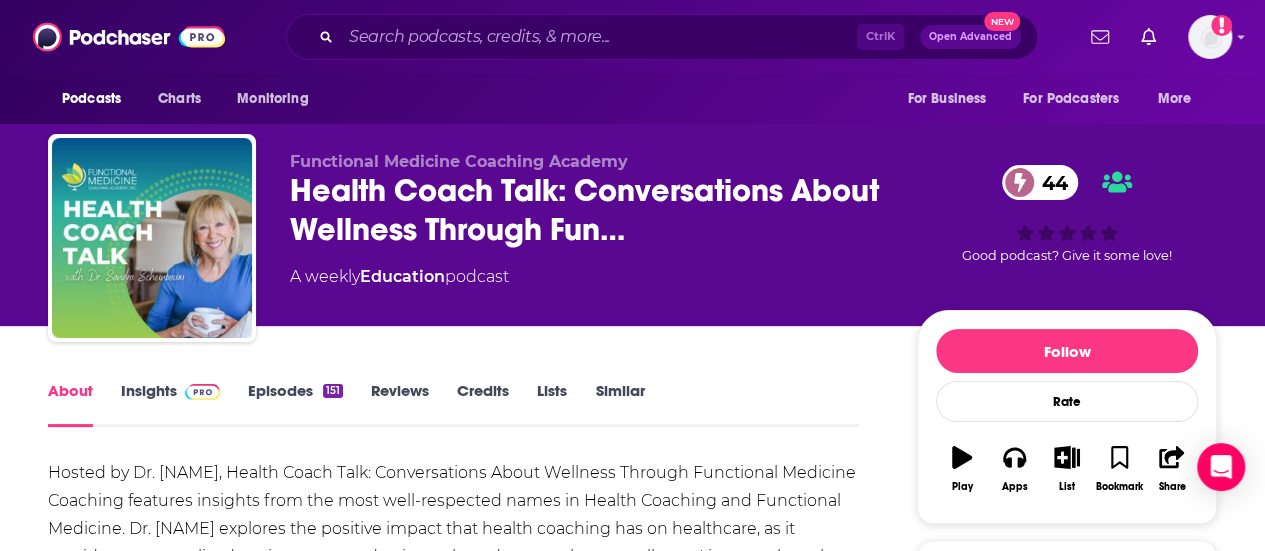 scroll, scrollTop: 100, scrollLeft: 0, axis: vertical 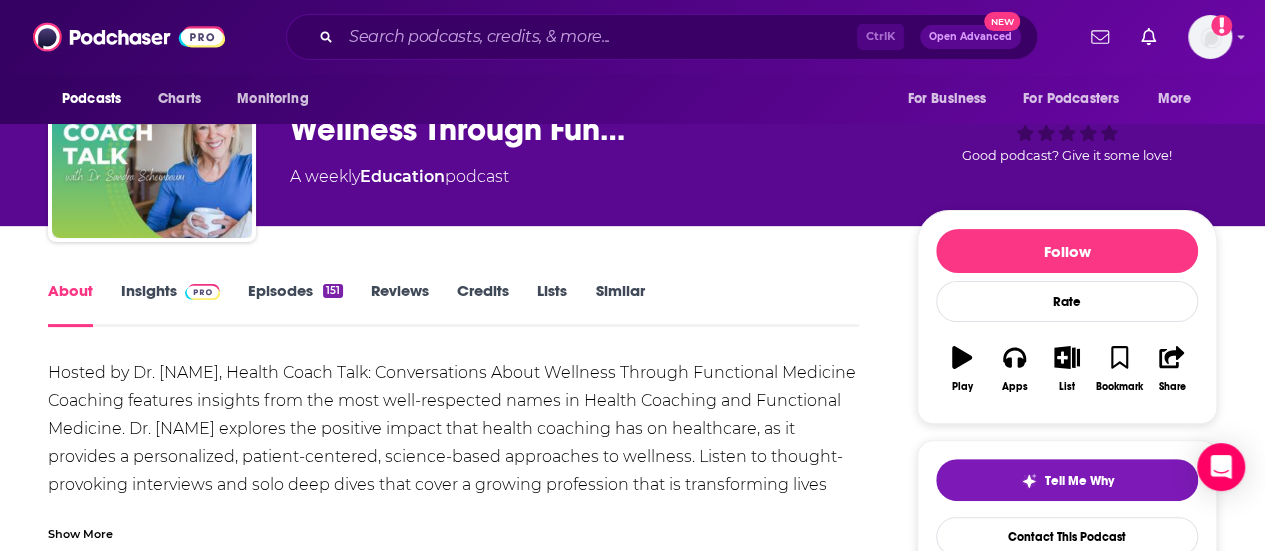 click on "Hosted by Dr. [NAME], Health Coach Talk: Conversations About Wellness Through Functional Medicine Coaching features insights from the most well-respected names in Health Coaching and Functional Medicine. Dr. [NAME] explores the positive impact that health coaching has on healthcare, as it provides a personalized, patient-centered, science-based approaches to wellness. Listen to thought-provoking interviews and solo deep dives that cover a growing profession that is transforming lives one coaching session at a time." at bounding box center [453, 443] 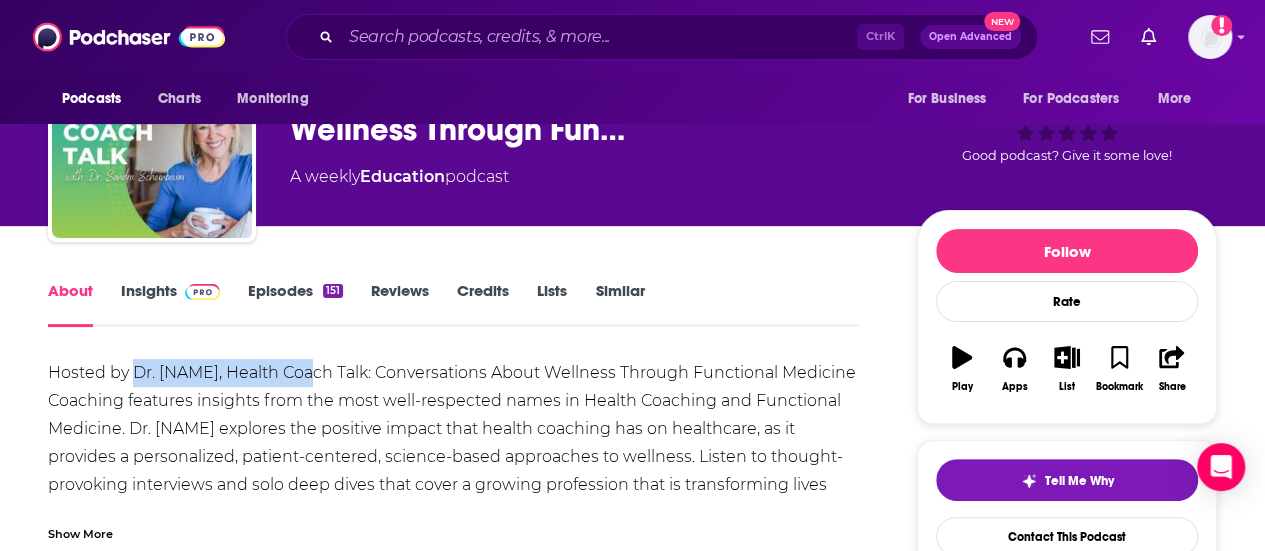 drag, startPoint x: 324, startPoint y: 377, endPoint x: 136, endPoint y: 368, distance: 188.2153 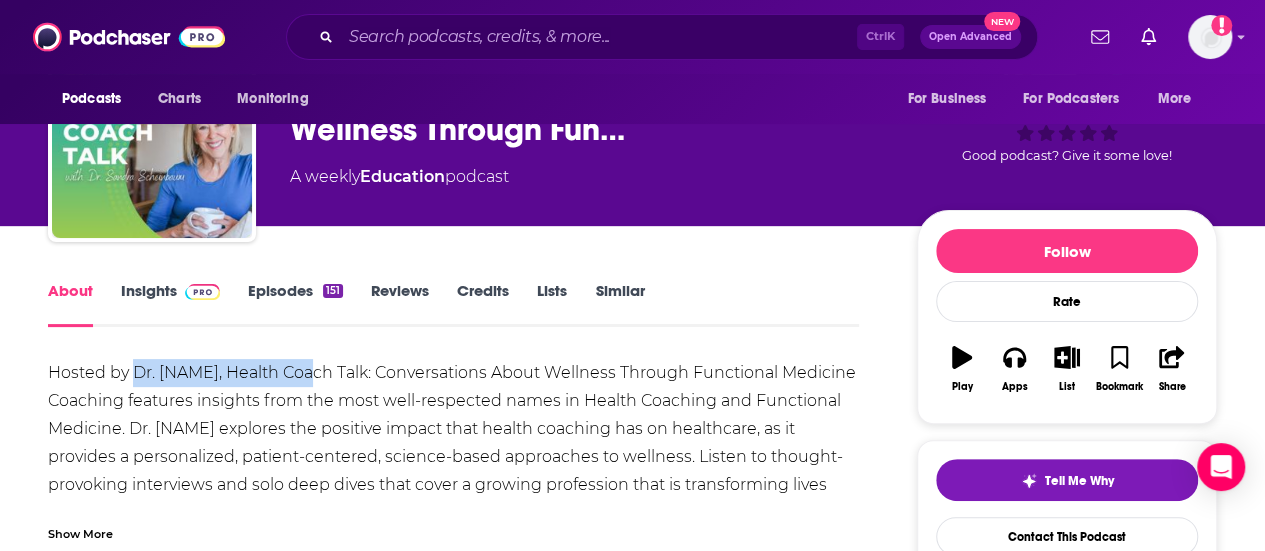 click on "Hosted by Dr. [NAME], Health Coach Talk: Conversations About Wellness Through Functional Medicine Coaching features insights from the most well-respected names in Health Coaching and Functional Medicine. Dr. [NAME] explores the positive impact that health coaching has on healthcare, as it provides a personalized, patient-centered, science-based approaches to wellness. Listen to thought-provoking interviews and solo deep dives that cover a growing profession that is transforming lives one coaching session at a time." at bounding box center (453, 443) 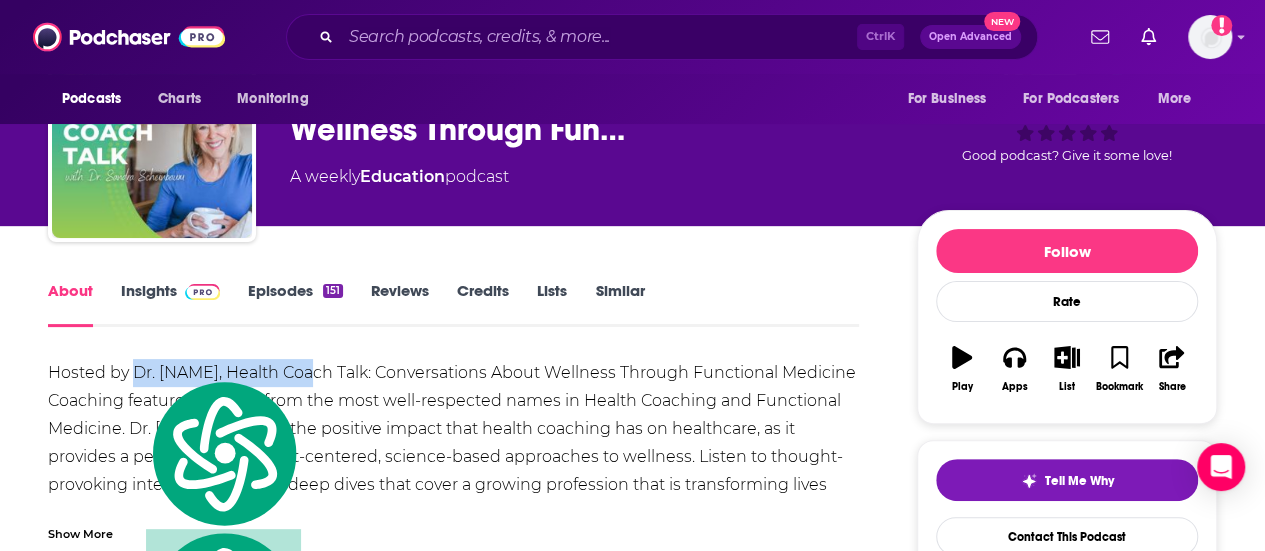 copy on "Dr. [PERSON]," 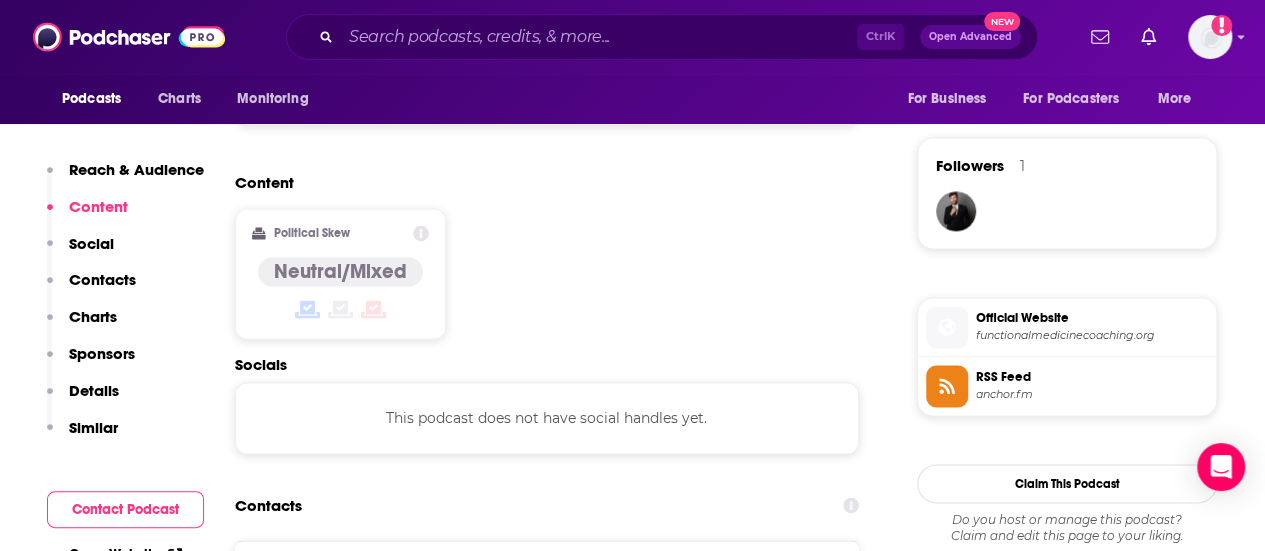 scroll, scrollTop: 1800, scrollLeft: 0, axis: vertical 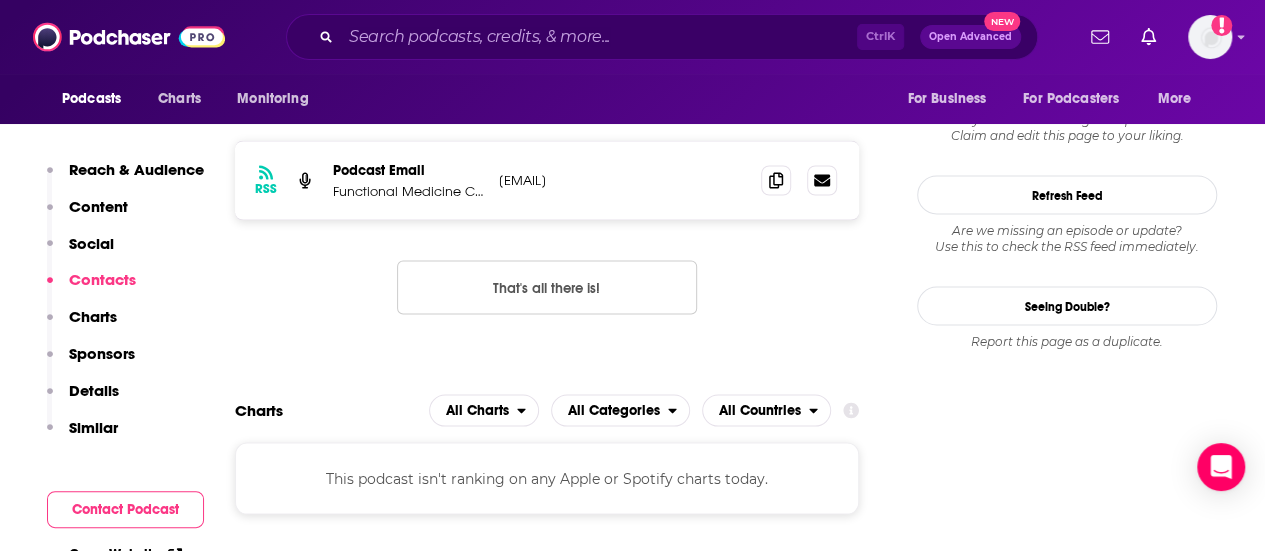click on "Functional Medicine Coaching Academy" at bounding box center [408, 190] 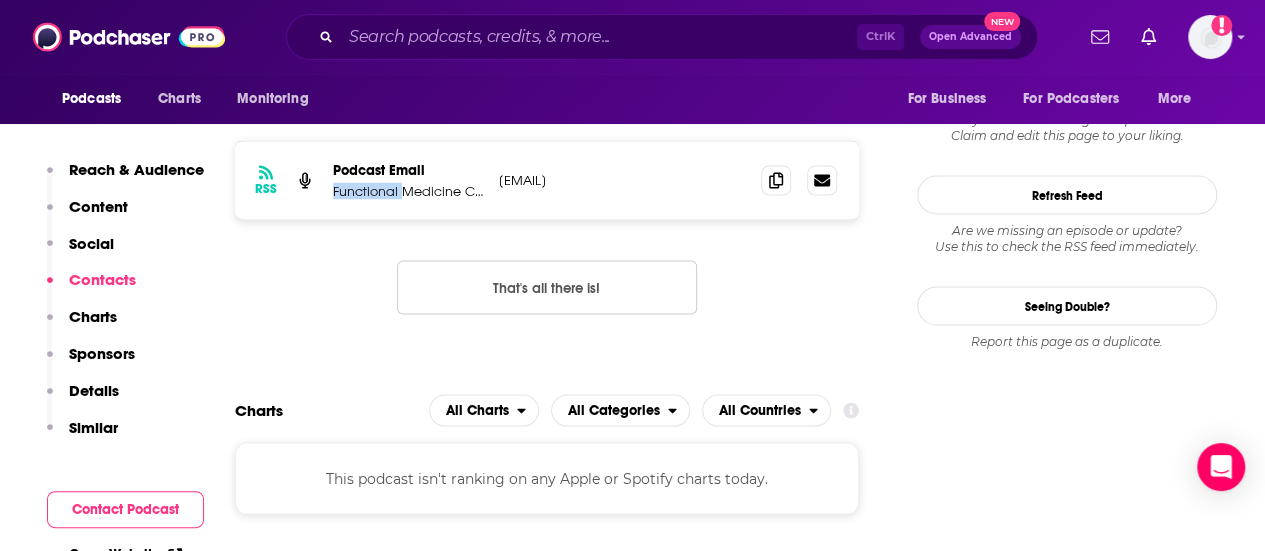 click on "Functional Medicine Coaching Academy" at bounding box center (408, 190) 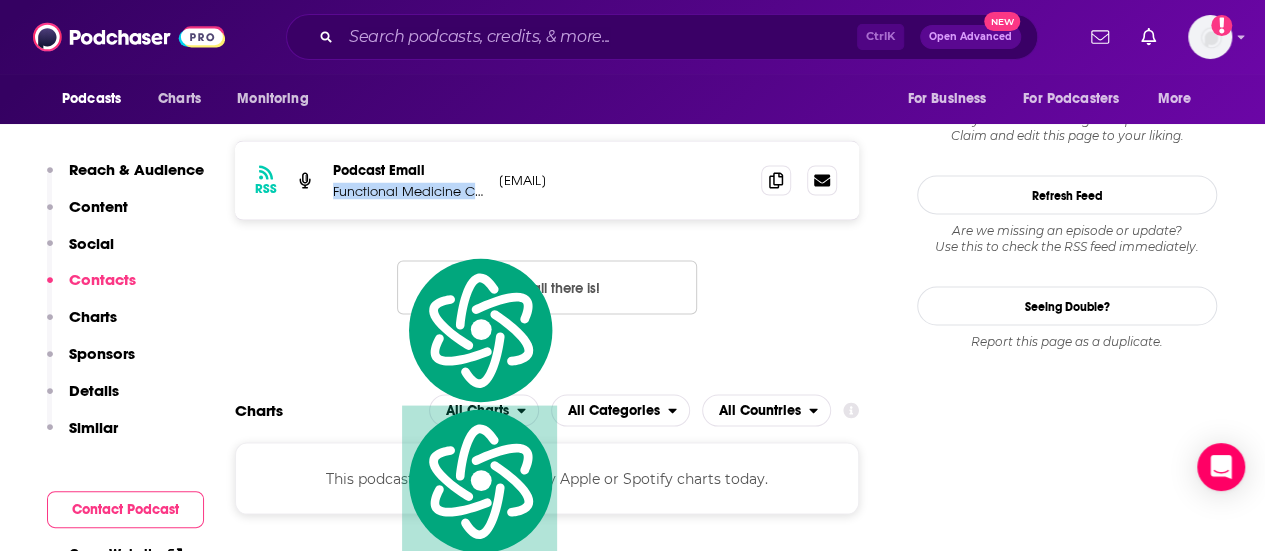 click on "Functional Medicine Coaching Academy" at bounding box center [408, 190] 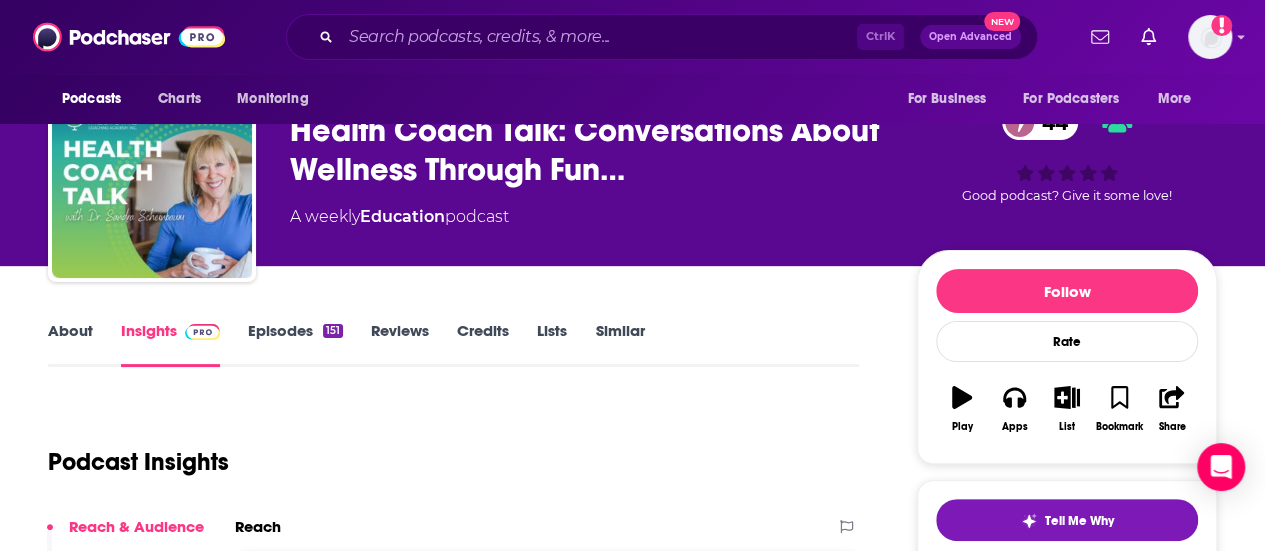 scroll, scrollTop: 0, scrollLeft: 0, axis: both 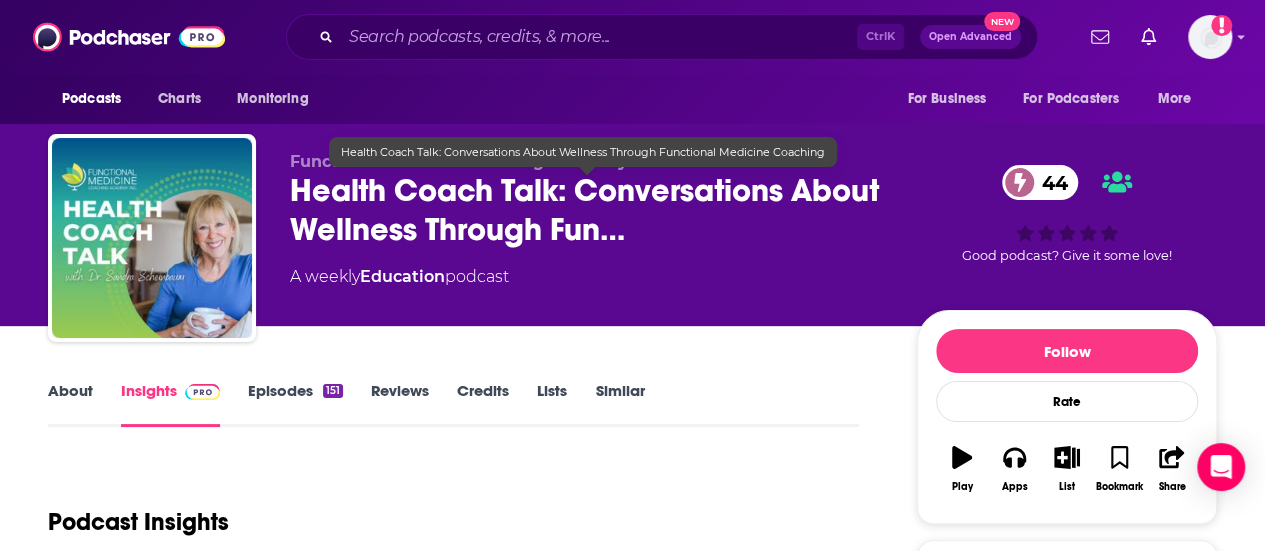 click on "Health Coach Talk: Conversations About Wellness Through Fun…" at bounding box center [587, 210] 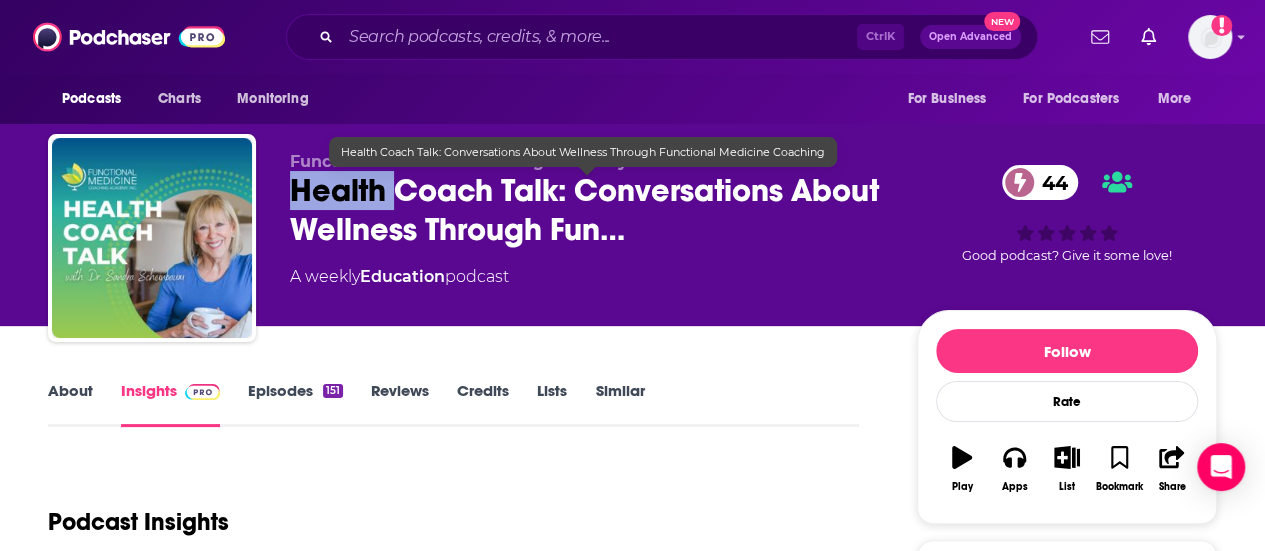 click on "Health Coach Talk: Conversations About Wellness Through Fun…" at bounding box center [587, 210] 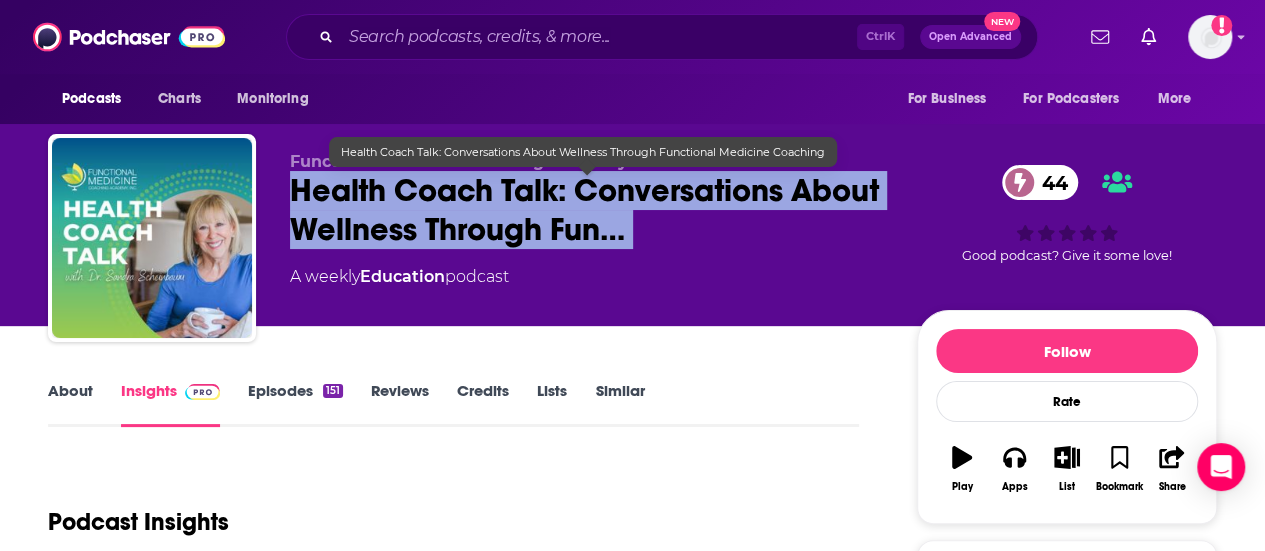 click on "Health Coach Talk: Conversations About Wellness Through Fun…" at bounding box center (587, 210) 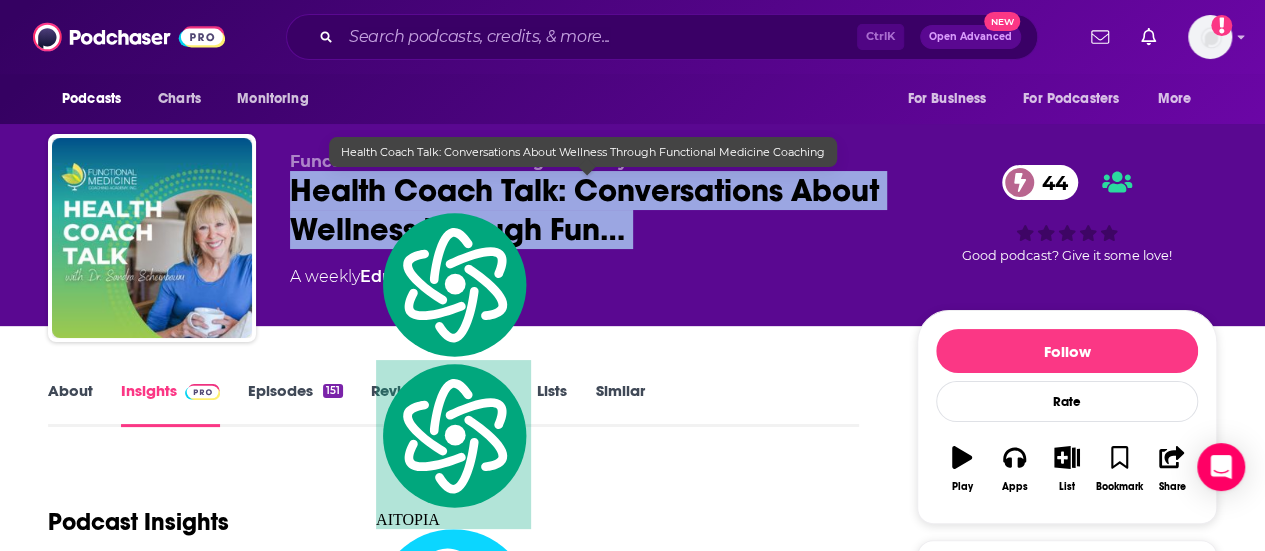 copy on "Health Coach Talk: Conversations About Wellness Through Fun… 44" 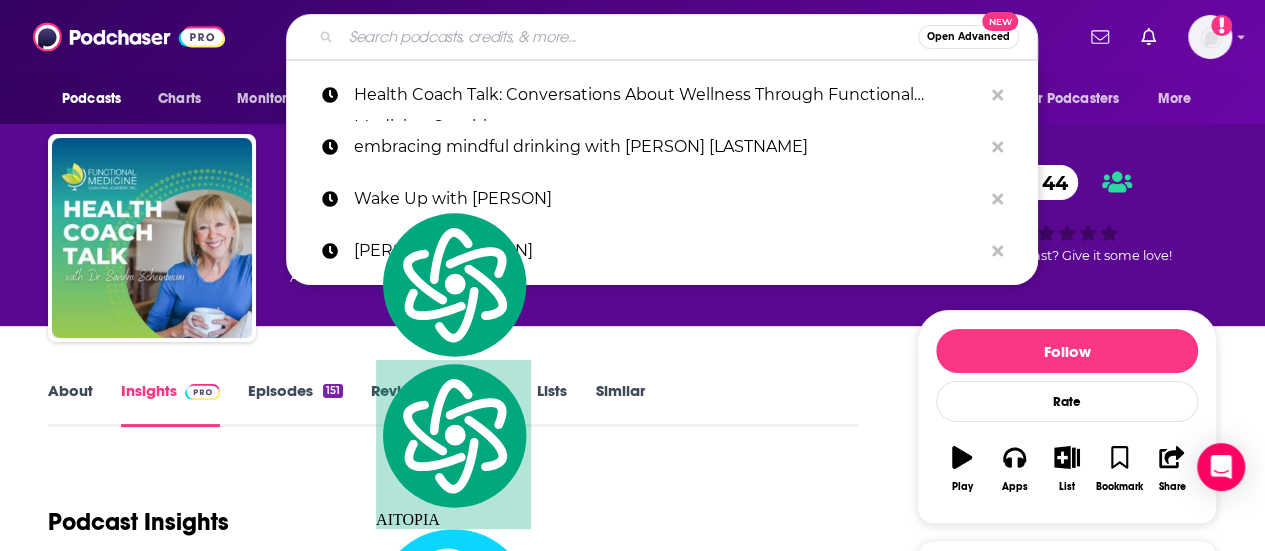 click at bounding box center [629, 37] 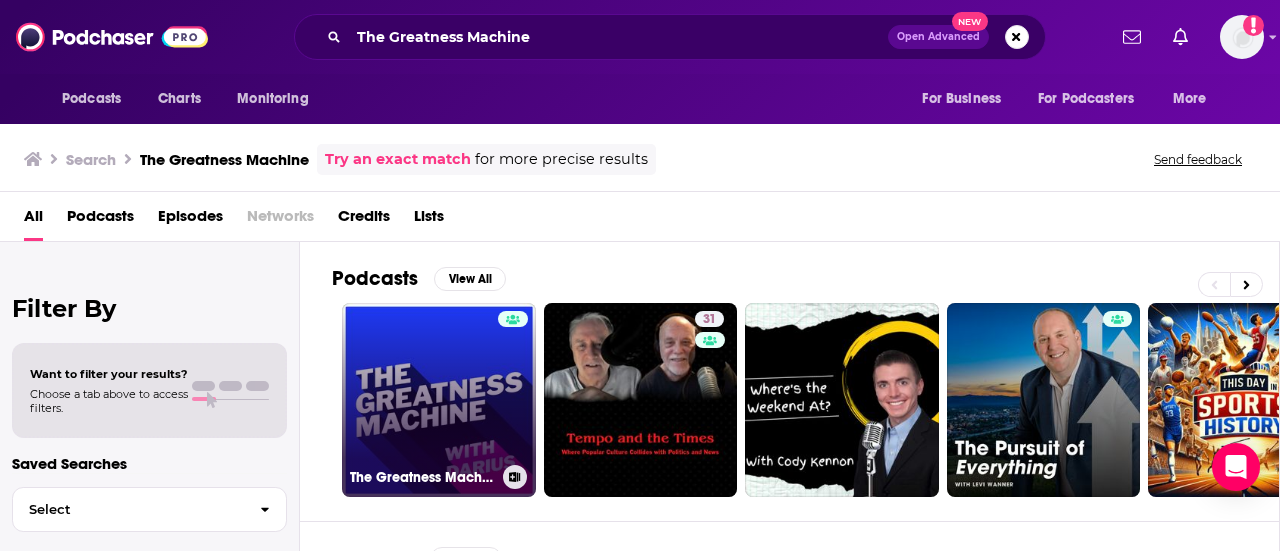 click on "The Greatness Machine" at bounding box center (439, 400) 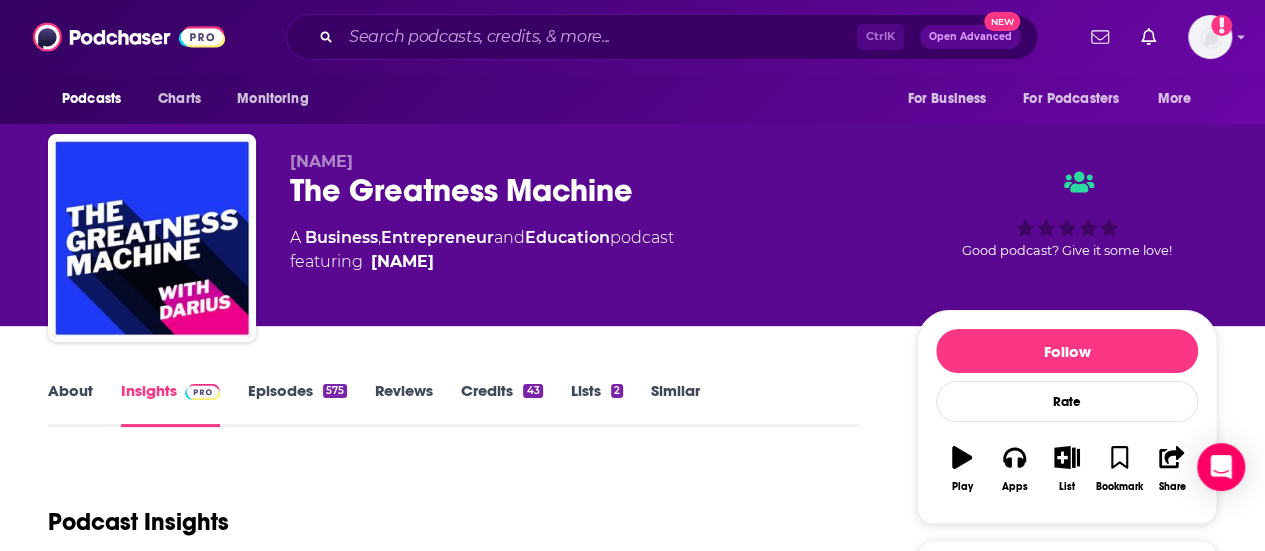 click on "The Greatness Machine" at bounding box center (587, 190) 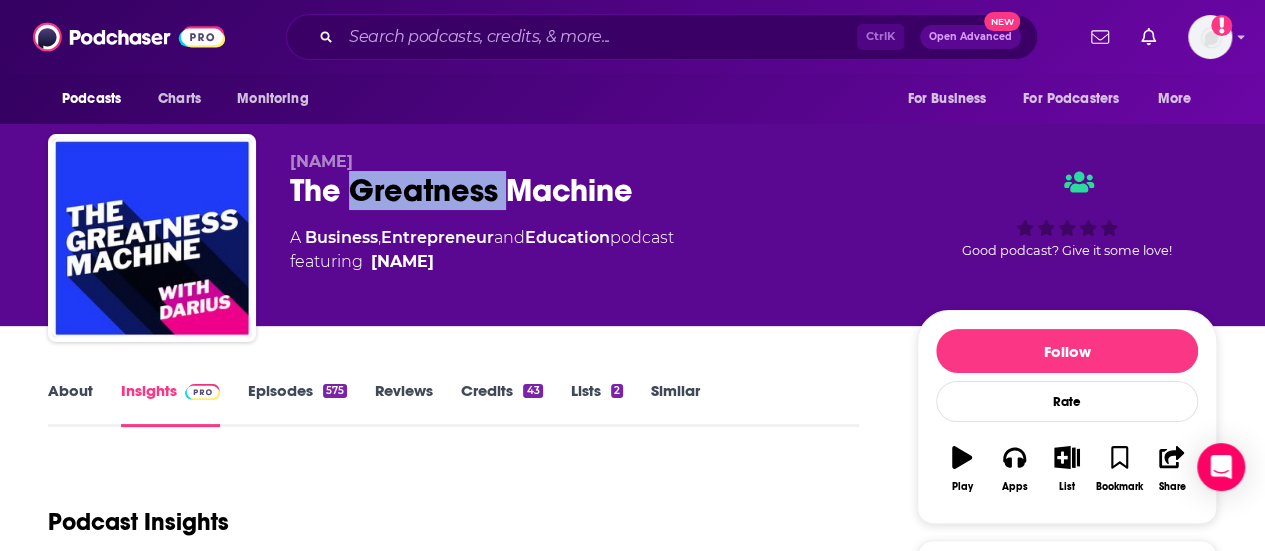 click on "The Greatness Machine" at bounding box center (587, 190) 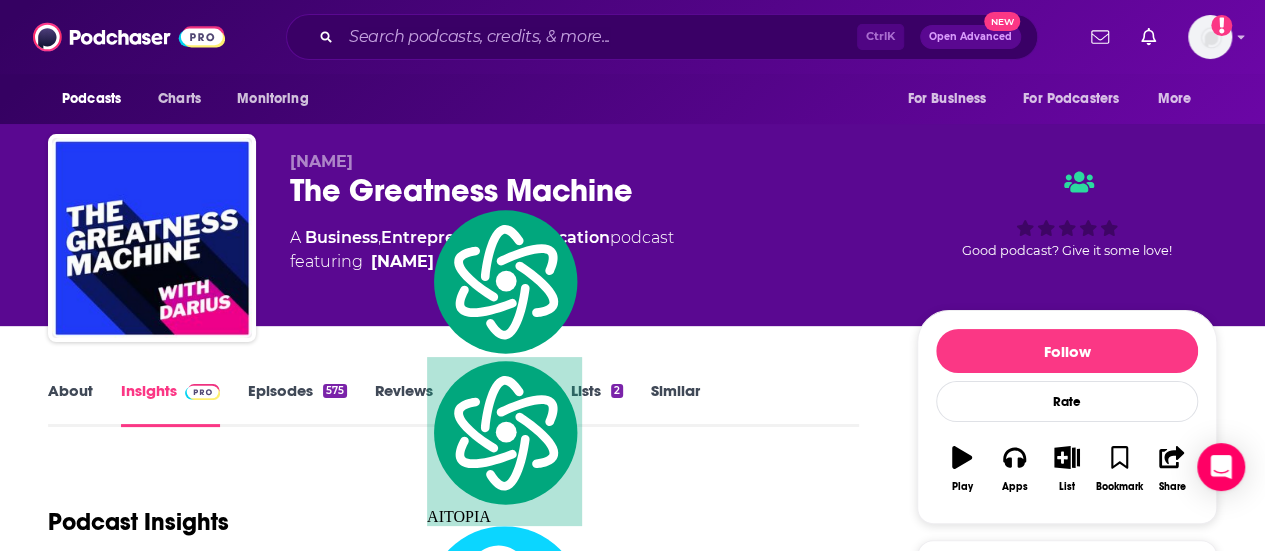 click on "[PERSON] The Greatness Machine A Business , Entrepreneur and Education podcast featuring [PERSON] Good podcast? Give it some love!" at bounding box center (632, 242) 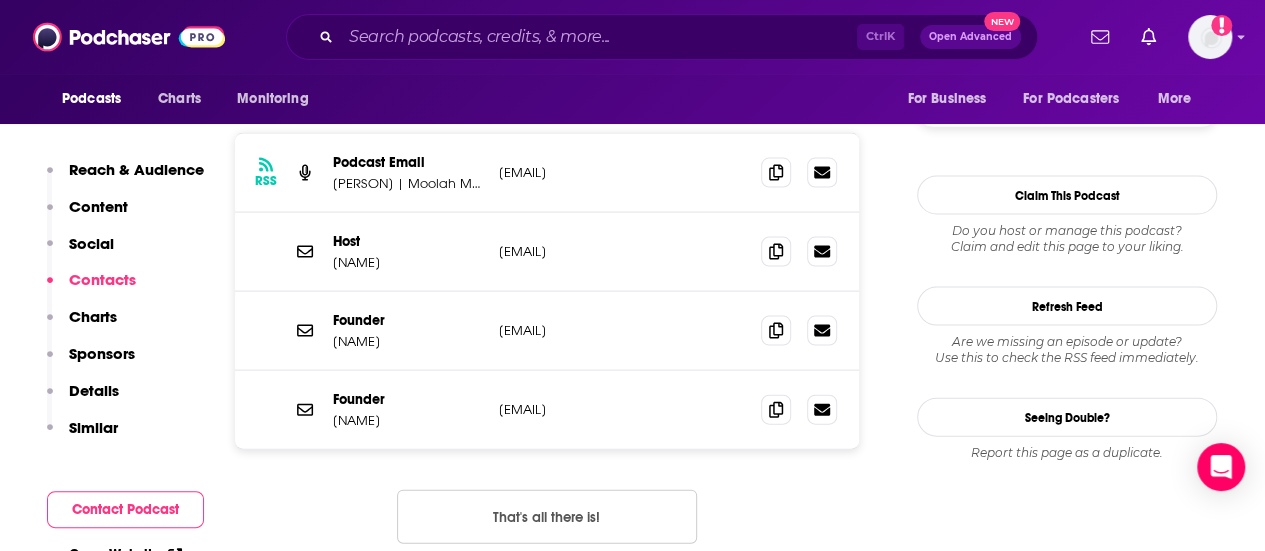scroll, scrollTop: 1900, scrollLeft: 0, axis: vertical 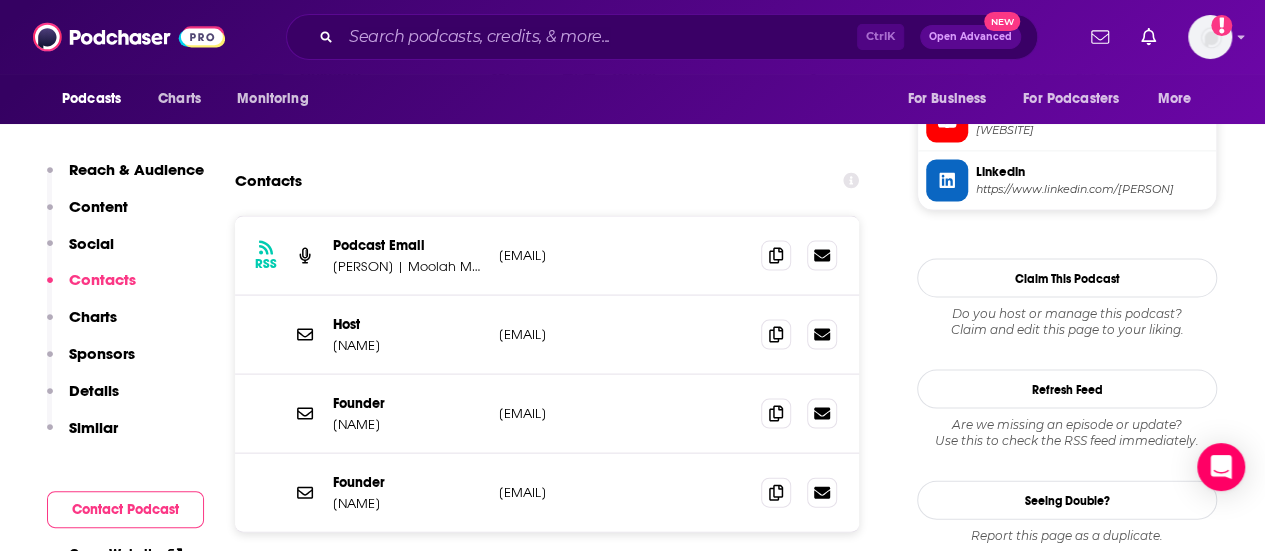 click on "[PERSON] | Moolah Marketing" at bounding box center (408, 266) 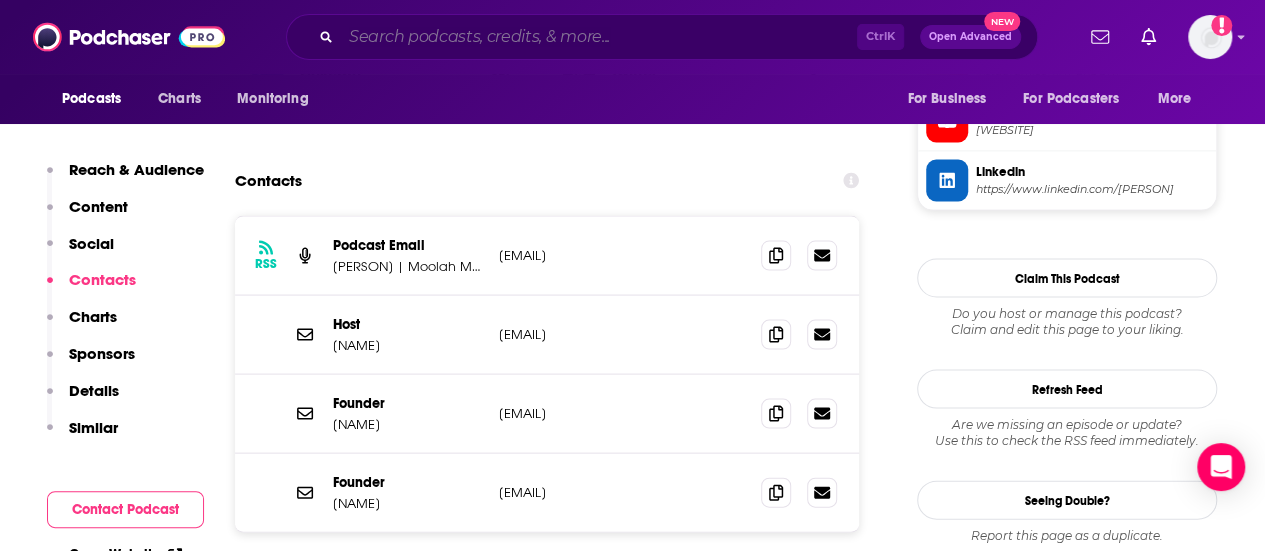 click at bounding box center [599, 37] 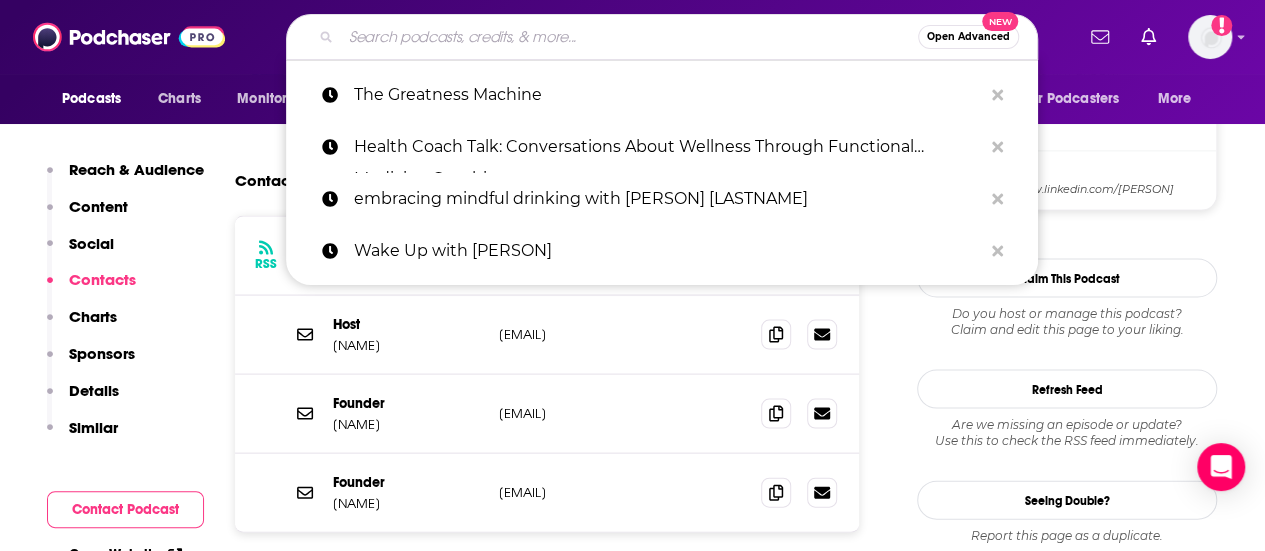 paste on "Optimal Protein Podcast with Vanessa Spina" 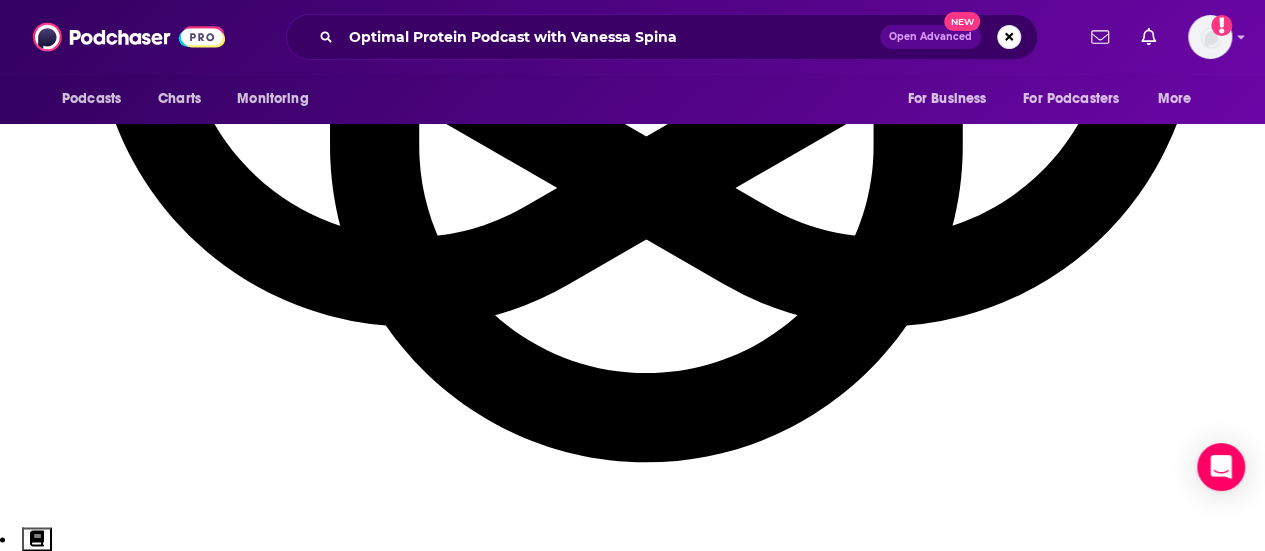 scroll, scrollTop: 0, scrollLeft: 0, axis: both 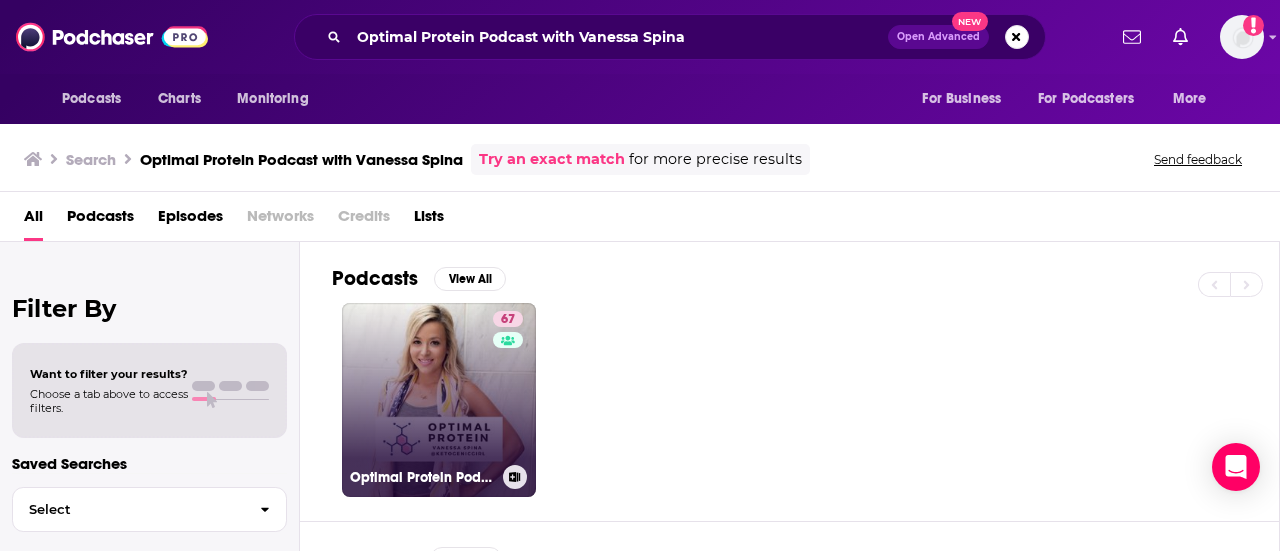 click on "67 Optimal Protein Podcast with [PERSON]" at bounding box center [439, 400] 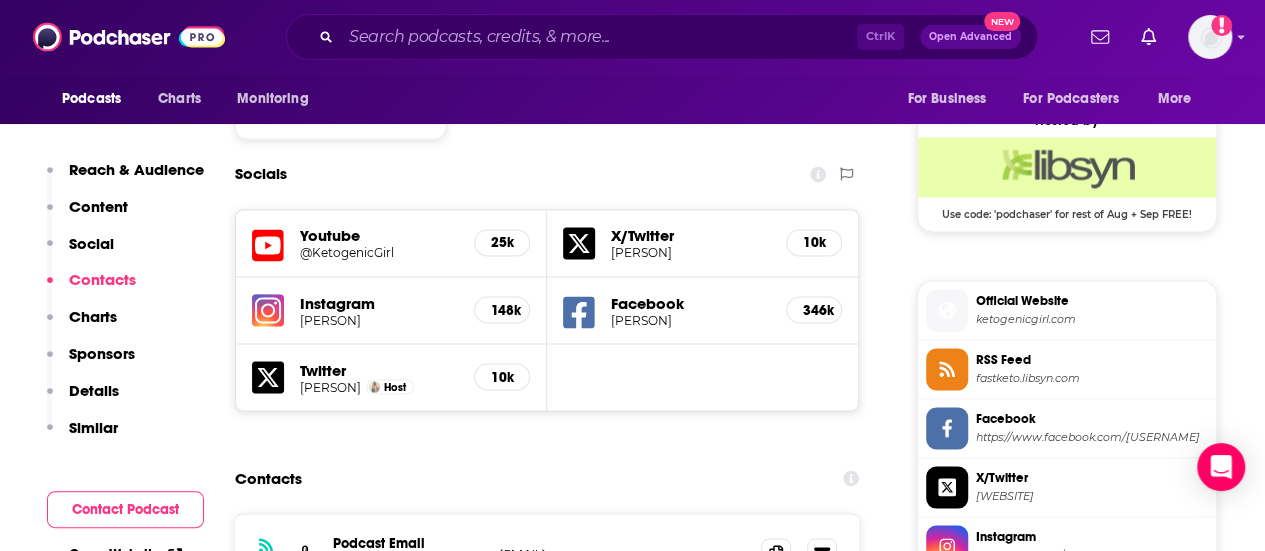 scroll, scrollTop: 2000, scrollLeft: 0, axis: vertical 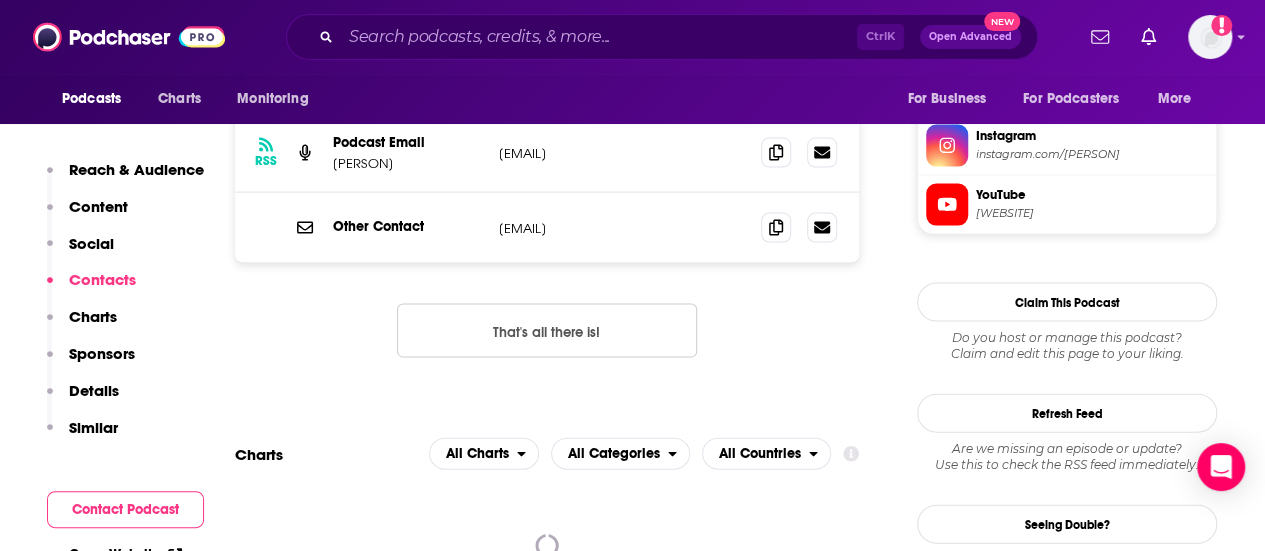 click on "YouTube" at bounding box center (1092, 195) 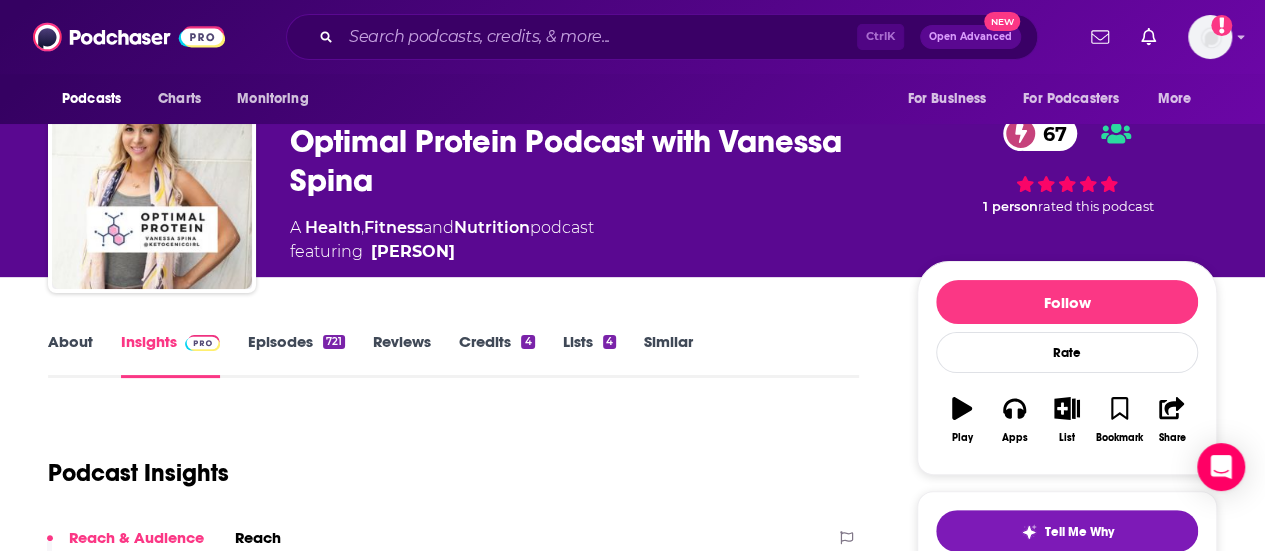 scroll, scrollTop: 0, scrollLeft: 0, axis: both 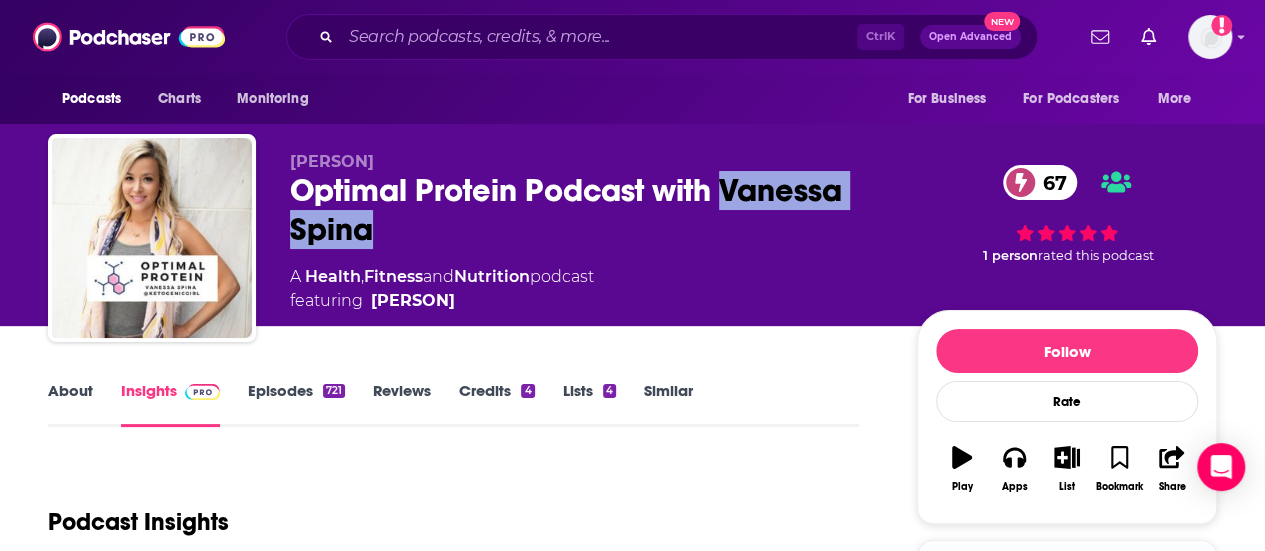 drag, startPoint x: 720, startPoint y: 182, endPoint x: 585, endPoint y: 239, distance: 146.5401 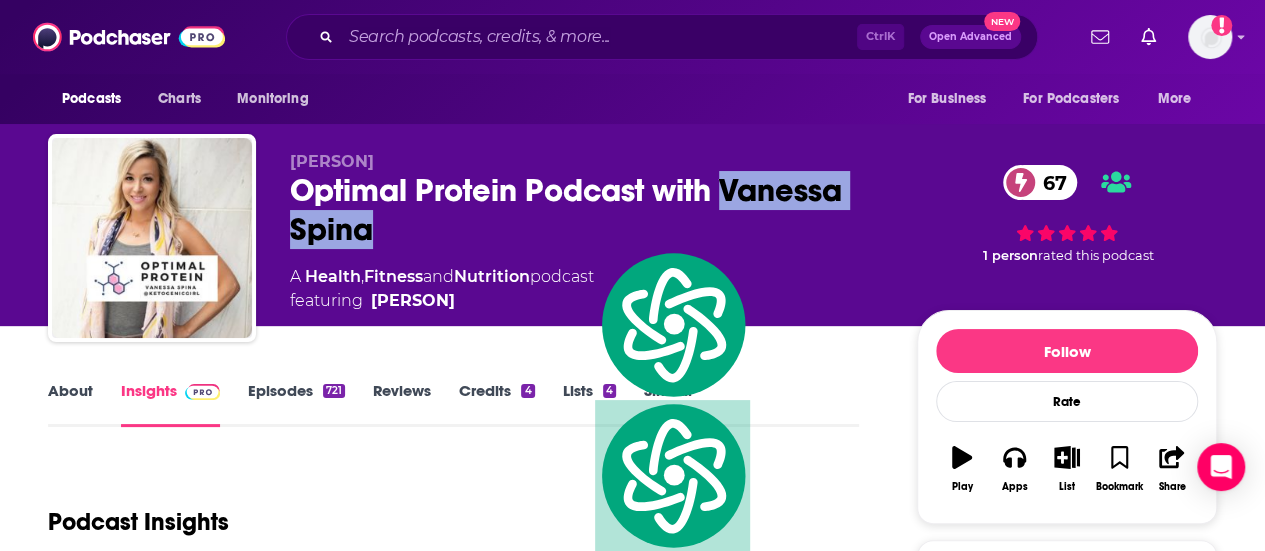 copy on "[PERSON]" 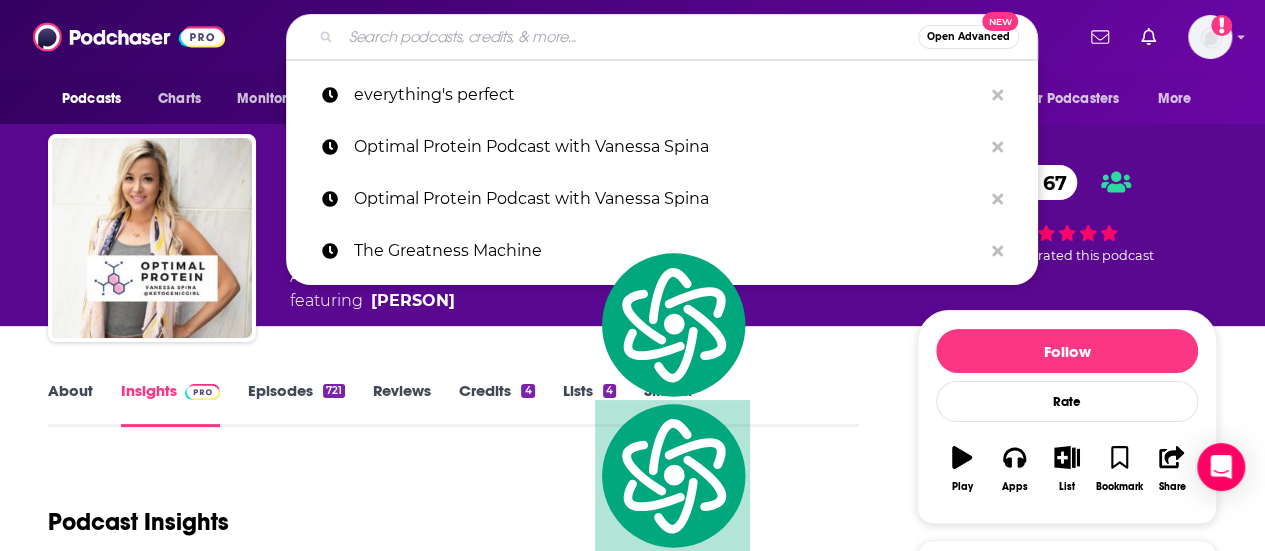 click at bounding box center [629, 37] 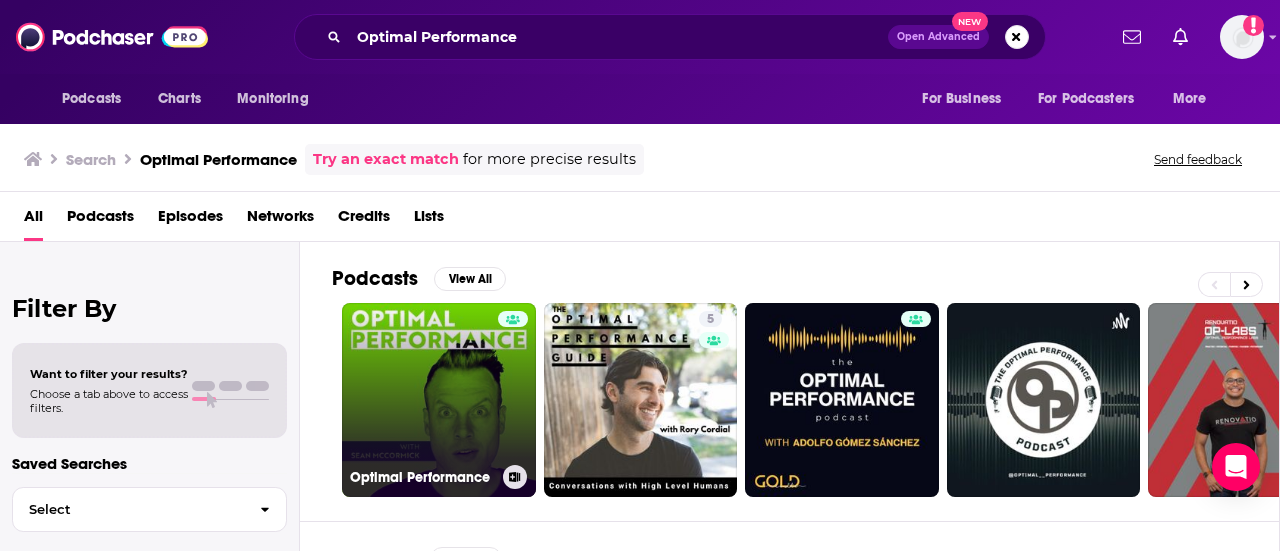 click on "Optimal Performance" at bounding box center (439, 400) 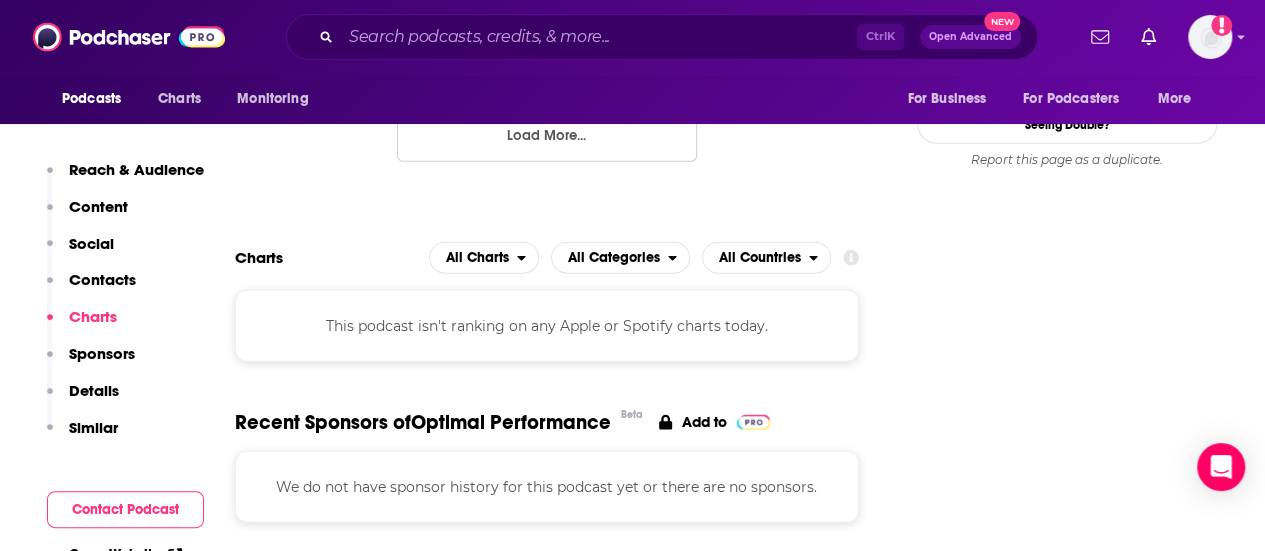 scroll, scrollTop: 1800, scrollLeft: 0, axis: vertical 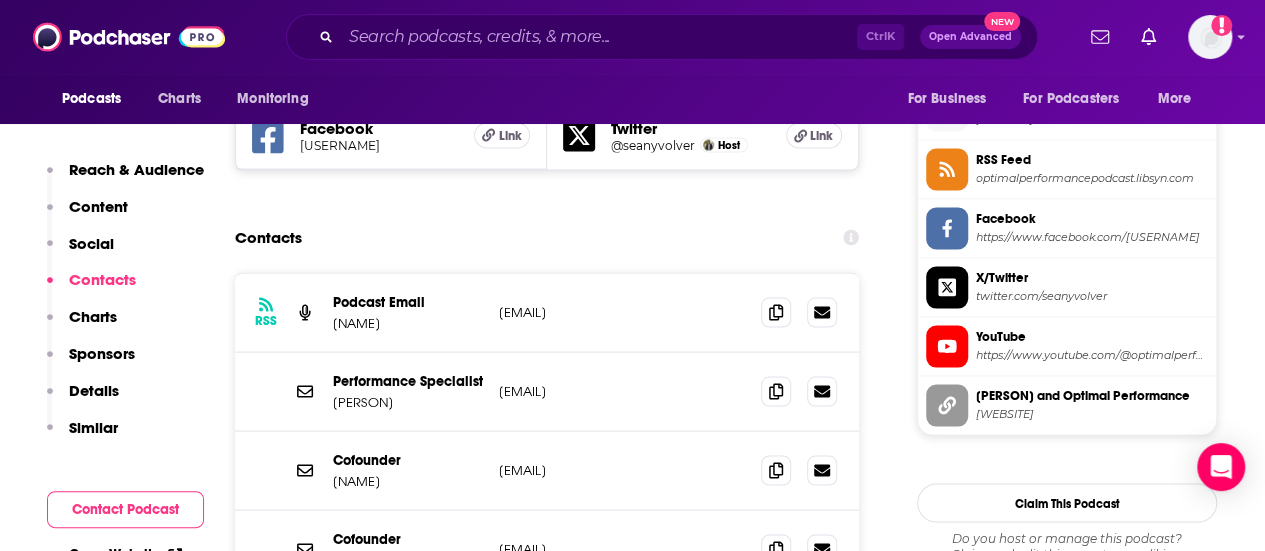 click on "YouTube" at bounding box center [1092, 336] 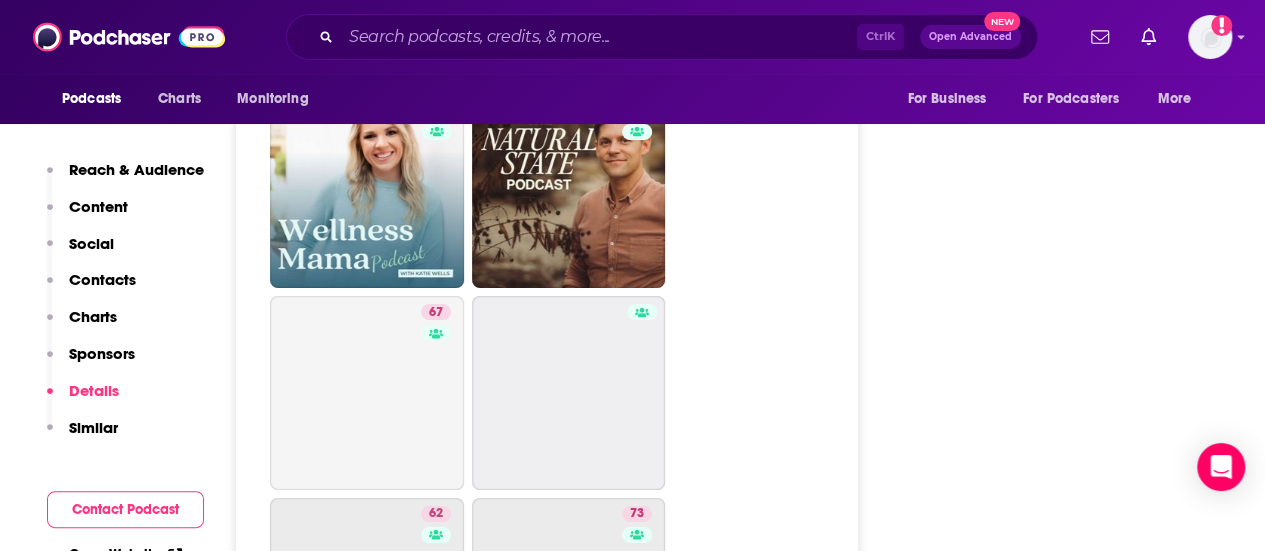 scroll, scrollTop: 3900, scrollLeft: 0, axis: vertical 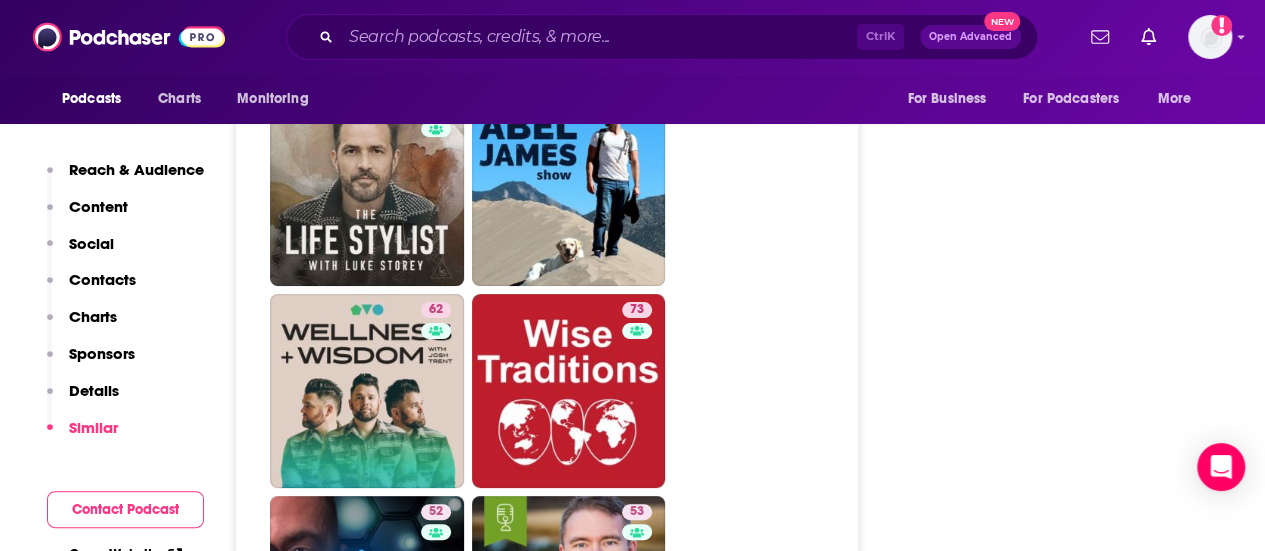 click on "Ctrl  K Open Advanced New" at bounding box center (662, 37) 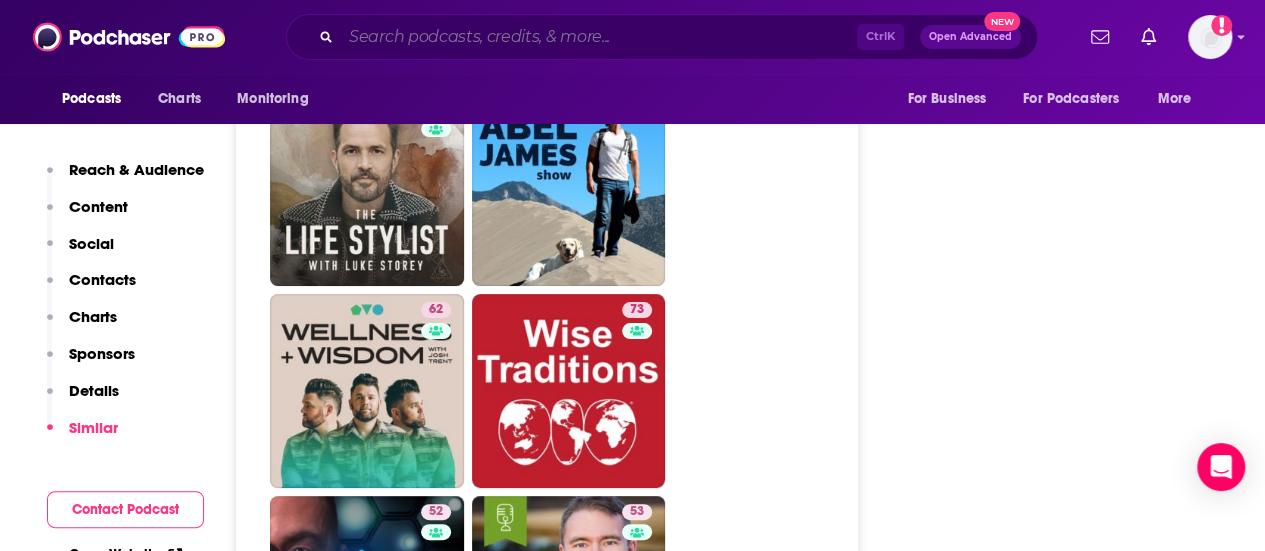 click at bounding box center [599, 37] 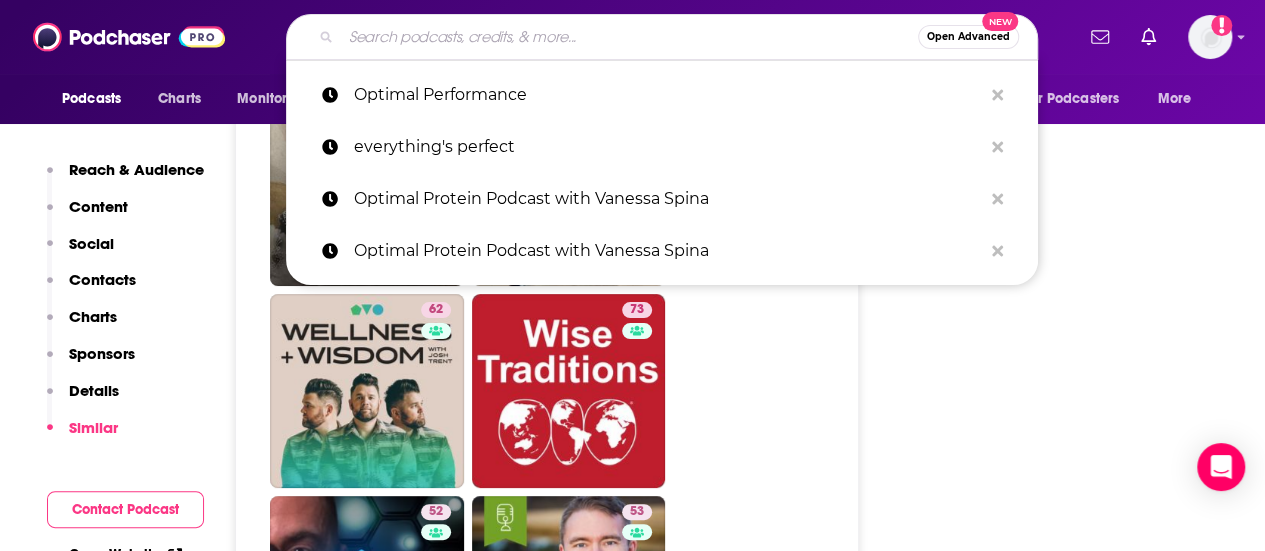 paste on "The Funk'tional Nutrition Podcast" 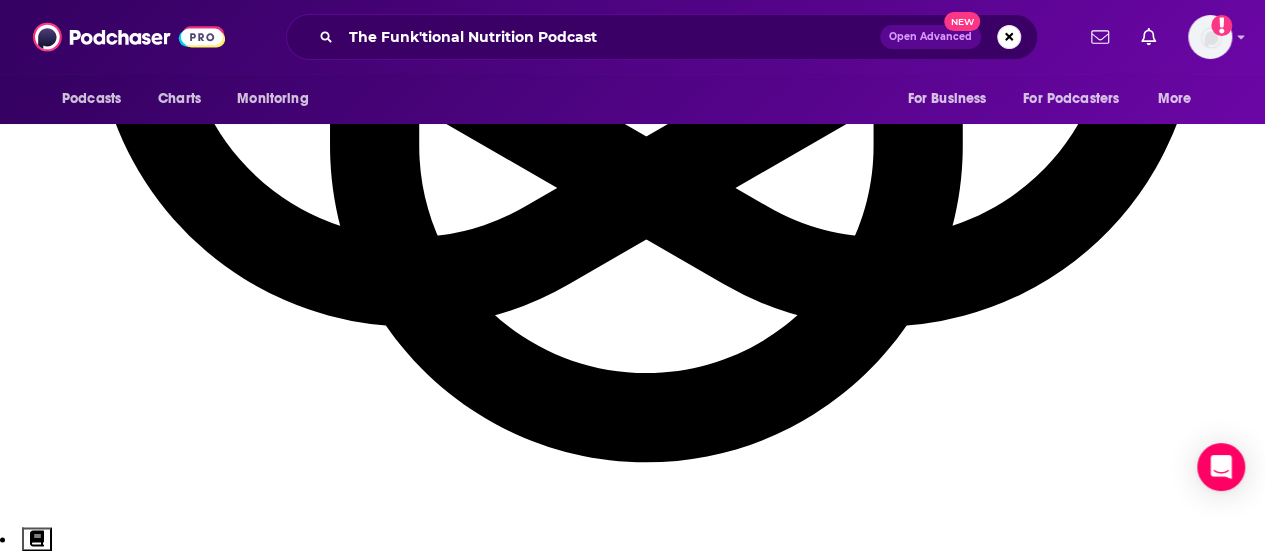 scroll, scrollTop: 0, scrollLeft: 0, axis: both 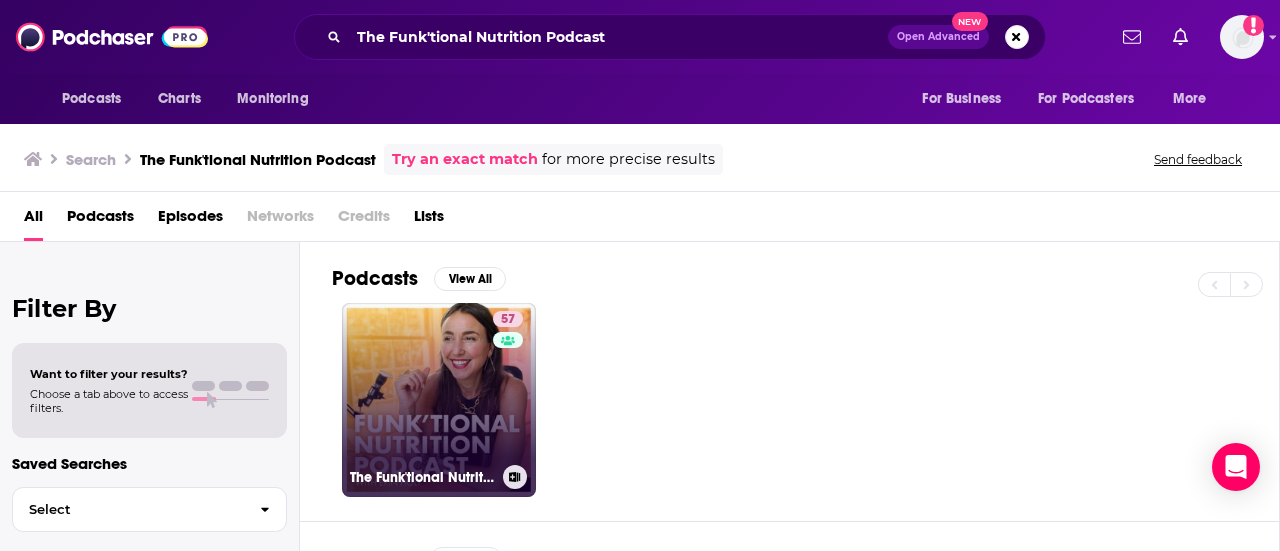click on "57 The Funk'tional Nutrition Podcast" at bounding box center (439, 400) 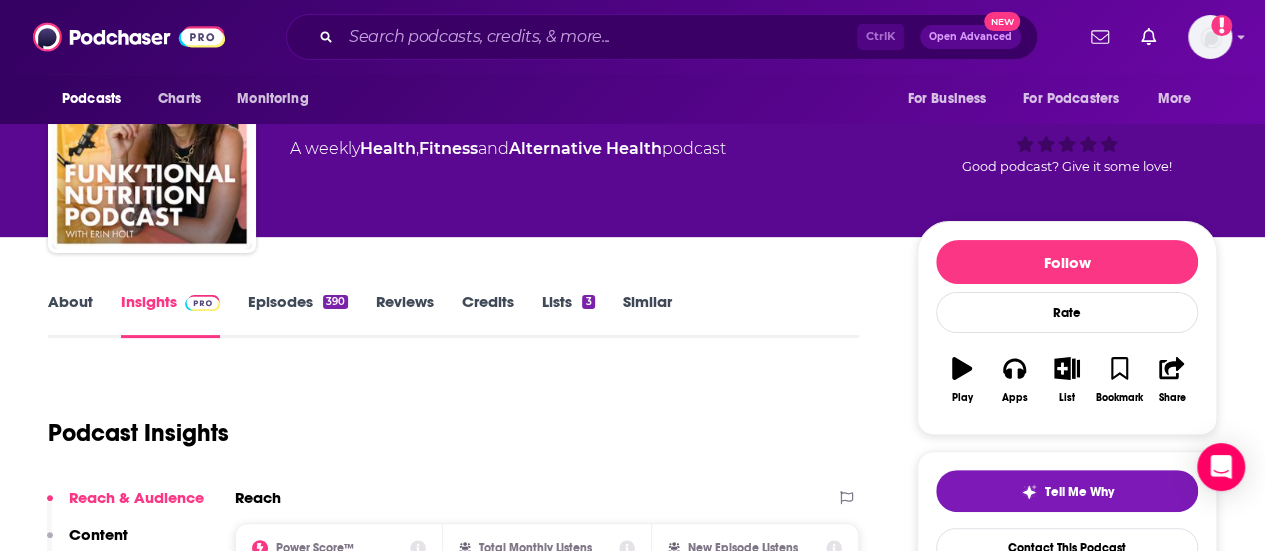 scroll, scrollTop: 0, scrollLeft: 0, axis: both 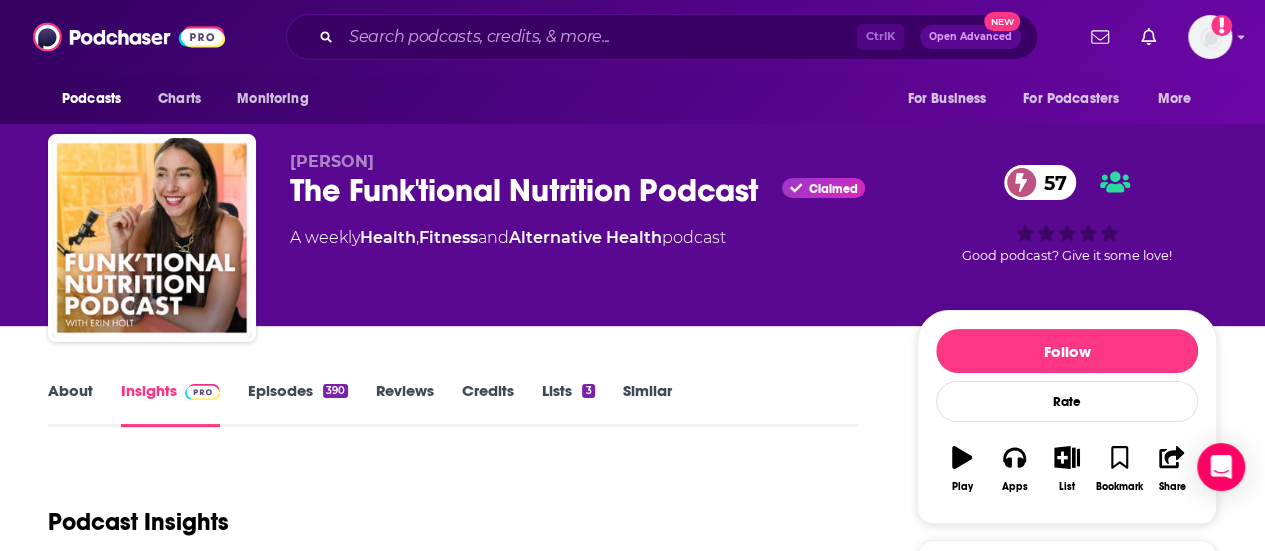 click on "The Funk'tional Nutrition Podcast Claimed 57" at bounding box center (587, 190) 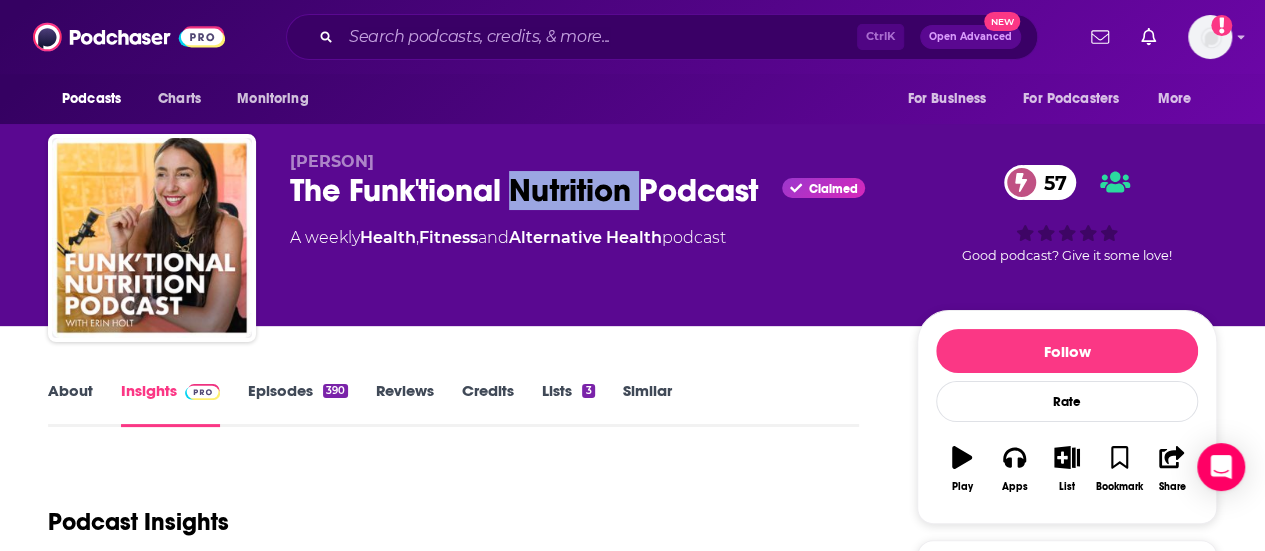 click on "The Funk'tional Nutrition Podcast Claimed 57" at bounding box center (587, 190) 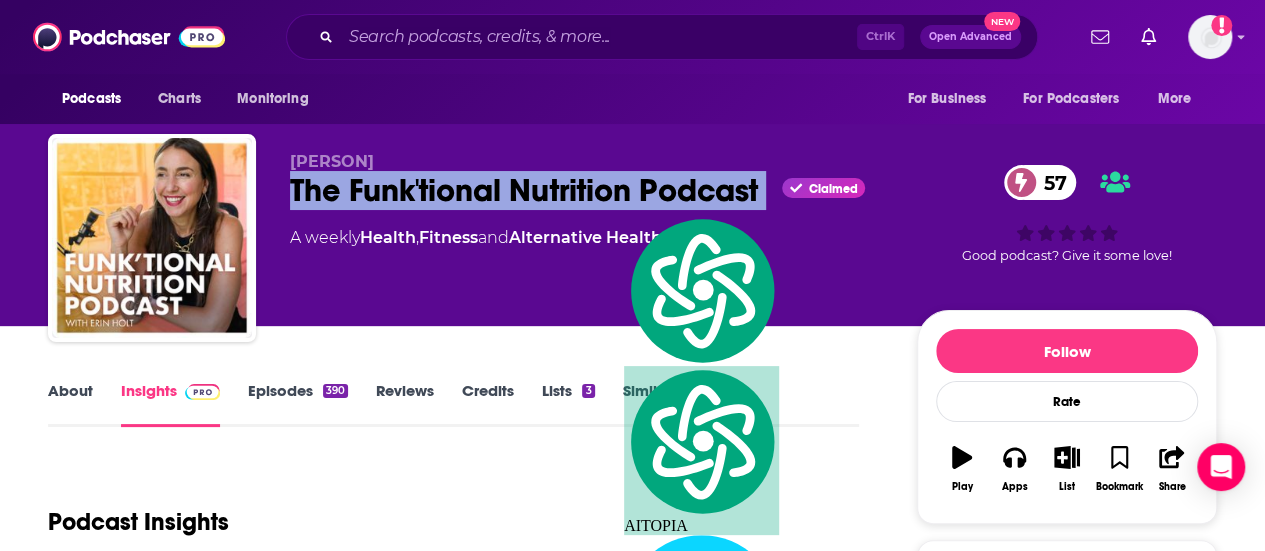 click on "The Funk'tional Nutrition Podcast Claimed 57" at bounding box center [587, 190] 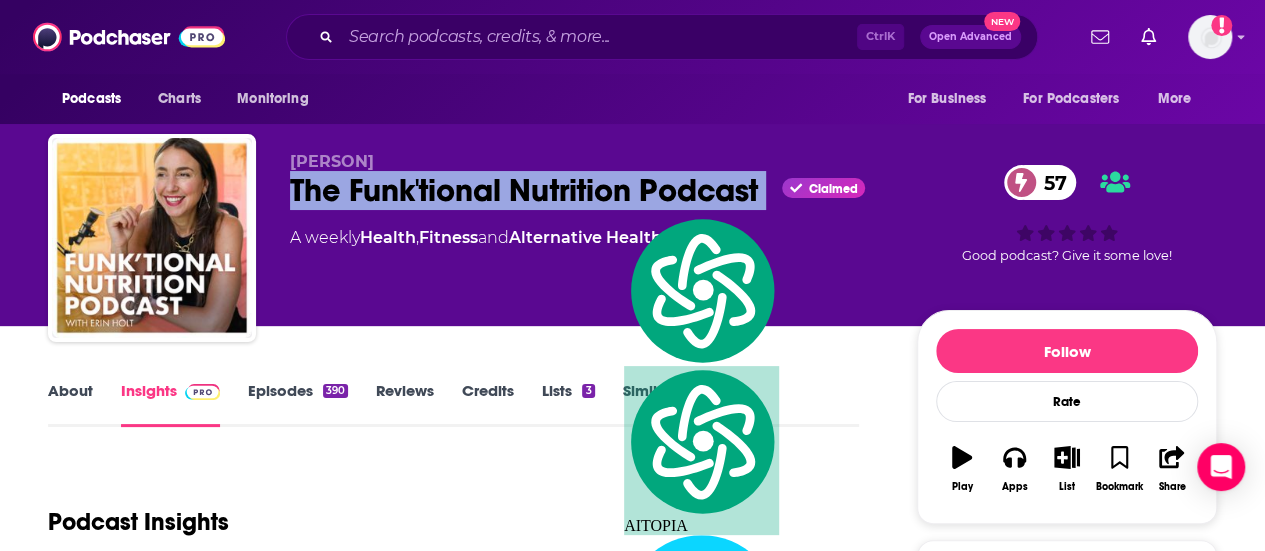 copy on "The Funk'tional Nutrition Podcast" 